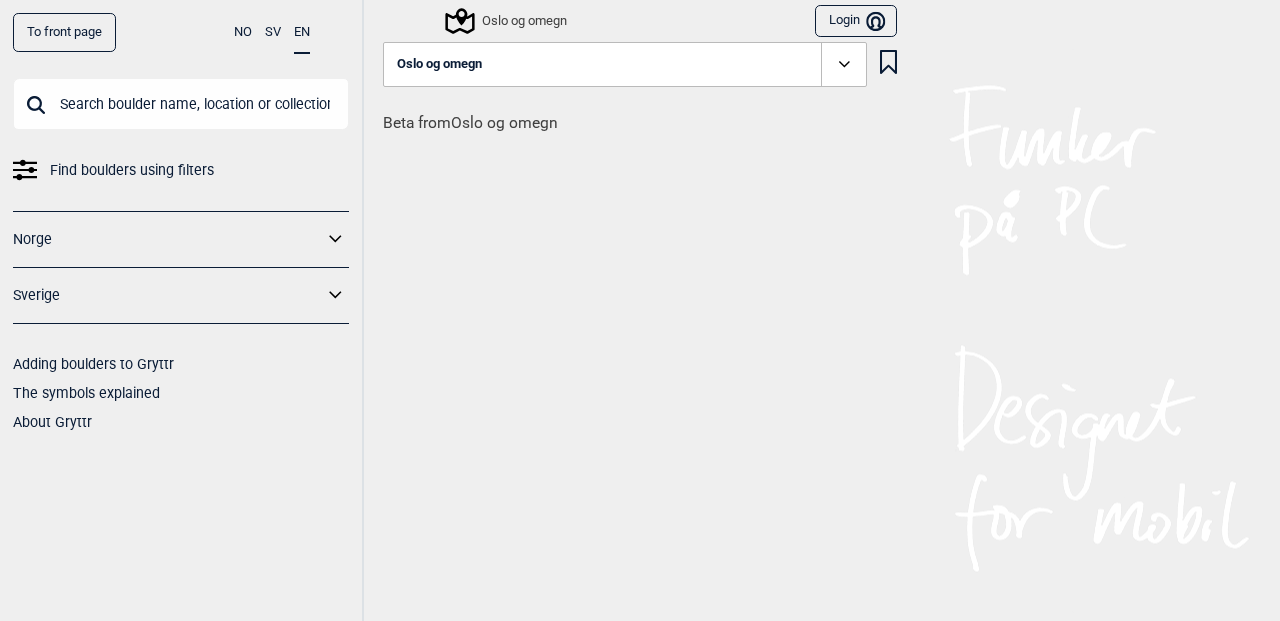 scroll, scrollTop: 0, scrollLeft: 0, axis: both 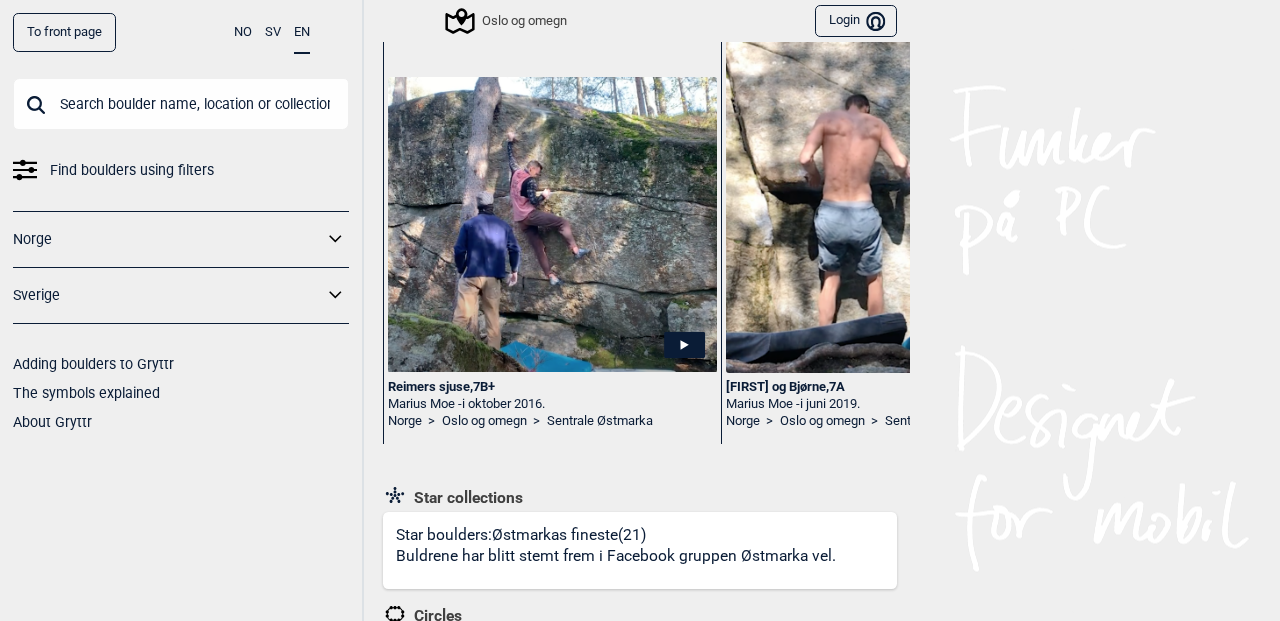click 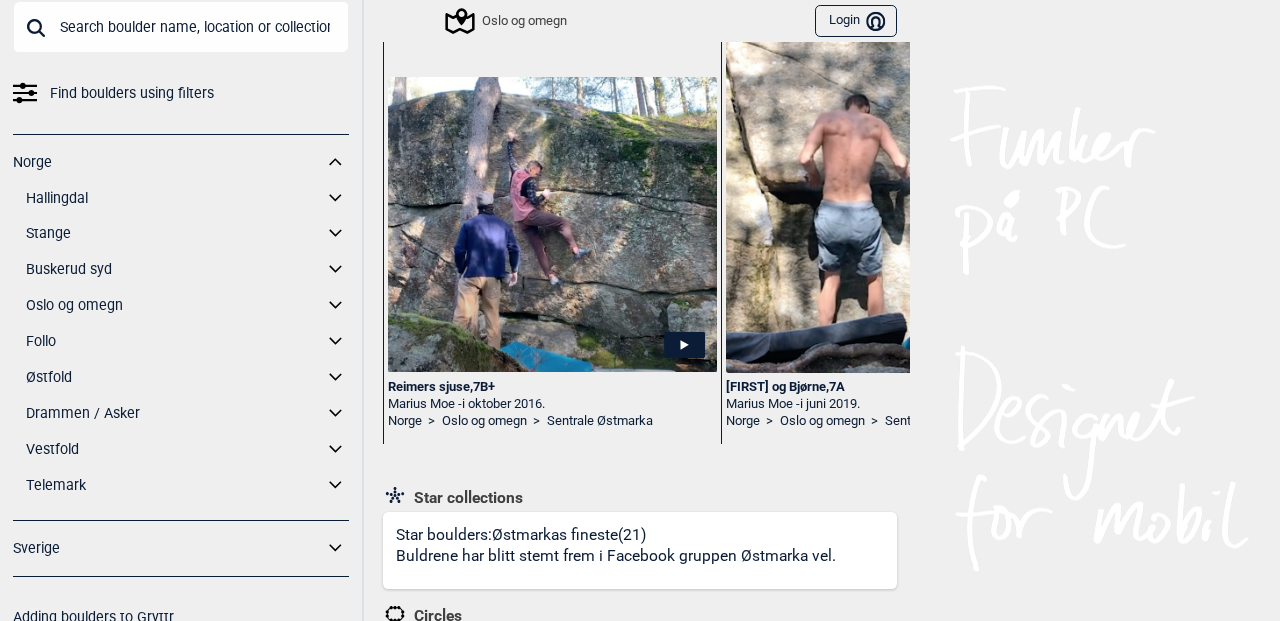 scroll, scrollTop: 81, scrollLeft: 0, axis: vertical 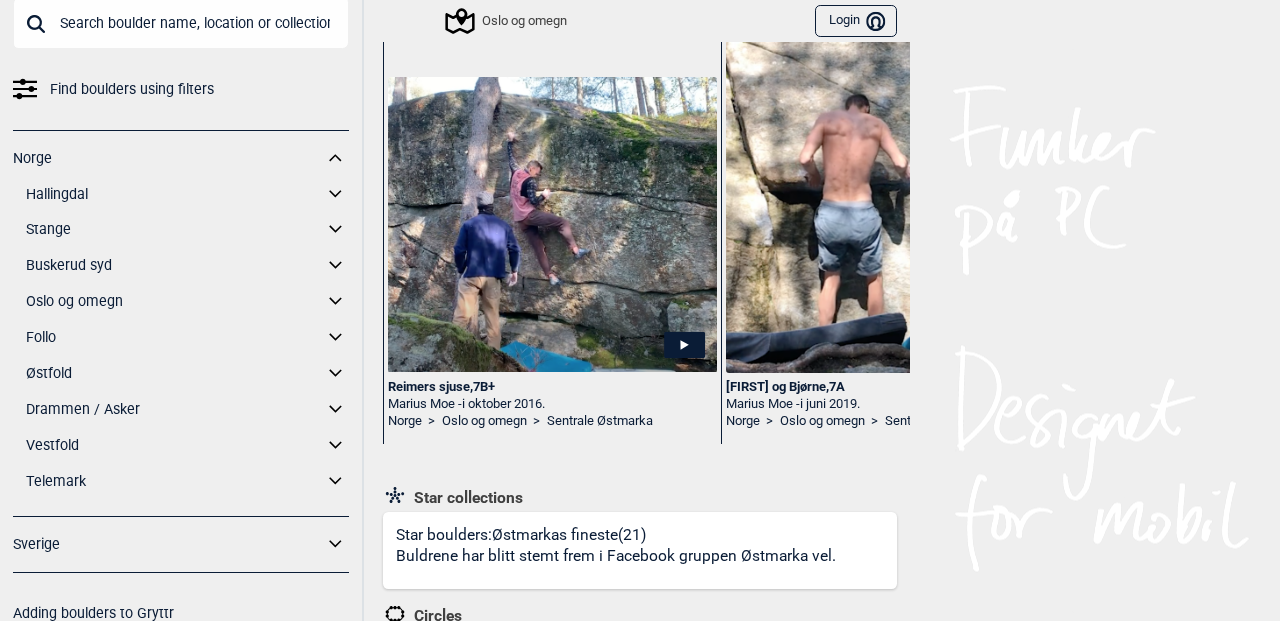 click 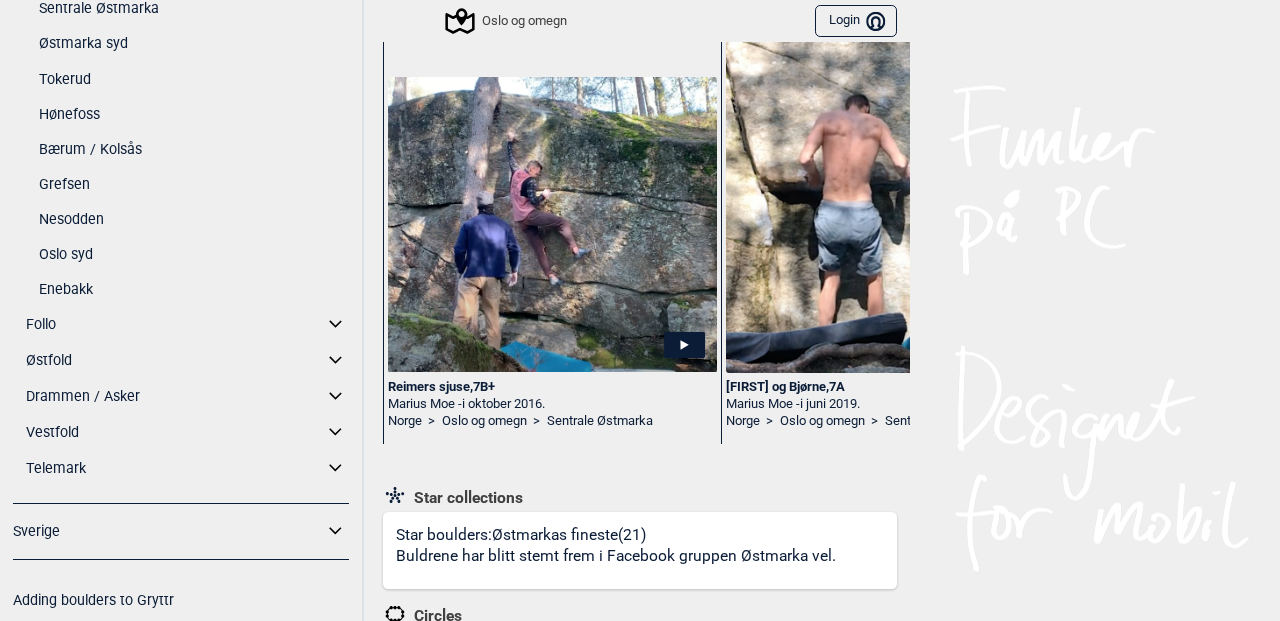 scroll, scrollTop: 456, scrollLeft: 0, axis: vertical 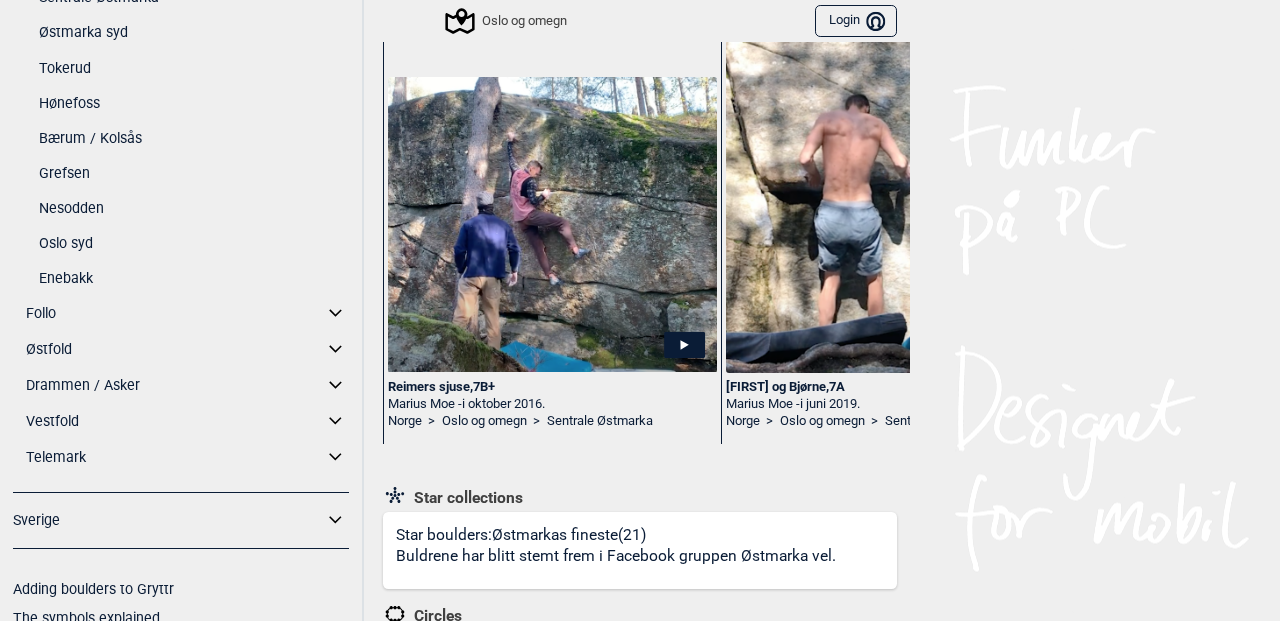 click 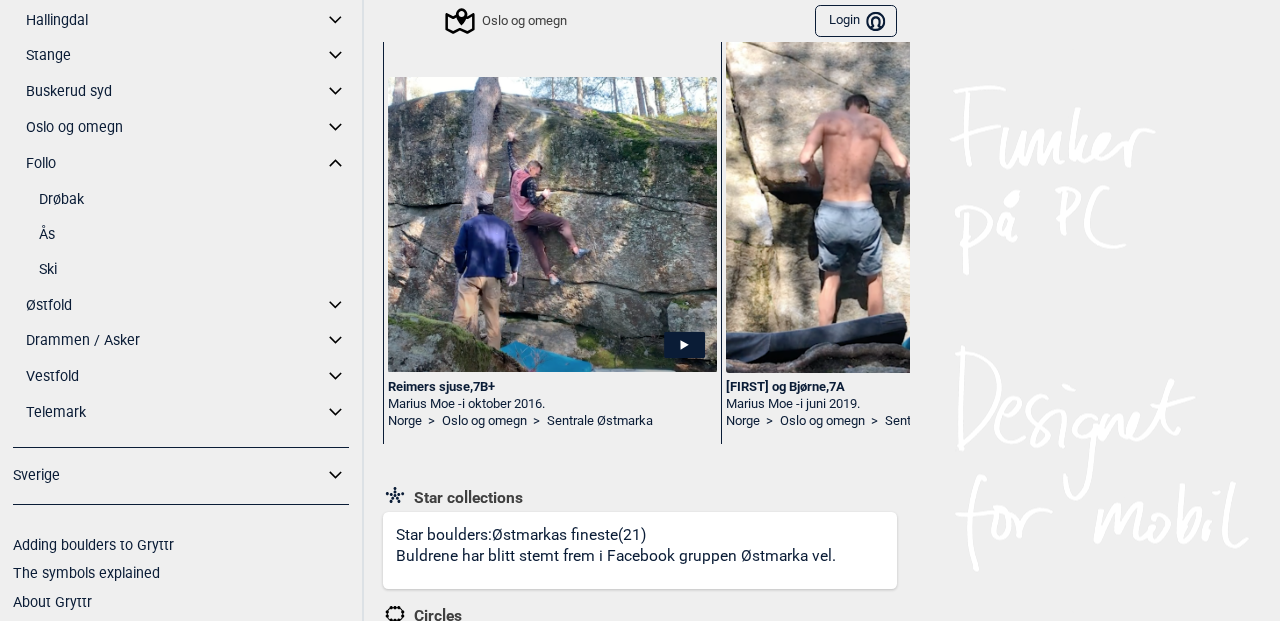 click on "Ski" at bounding box center [194, 269] 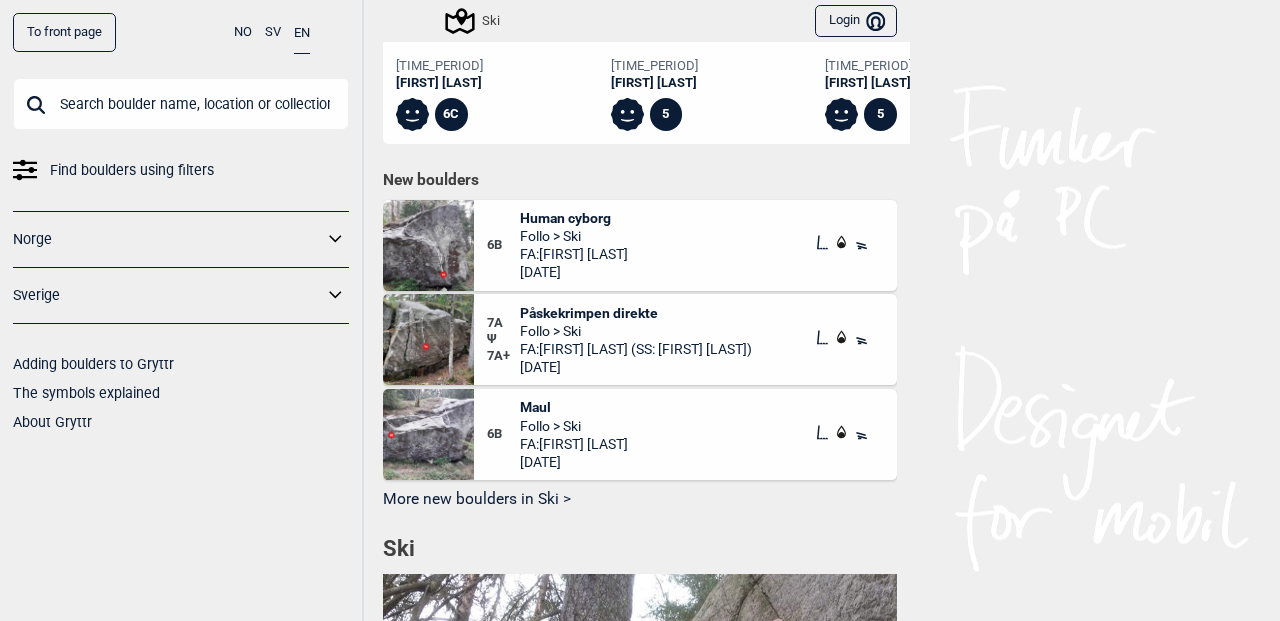scroll, scrollTop: 975, scrollLeft: 0, axis: vertical 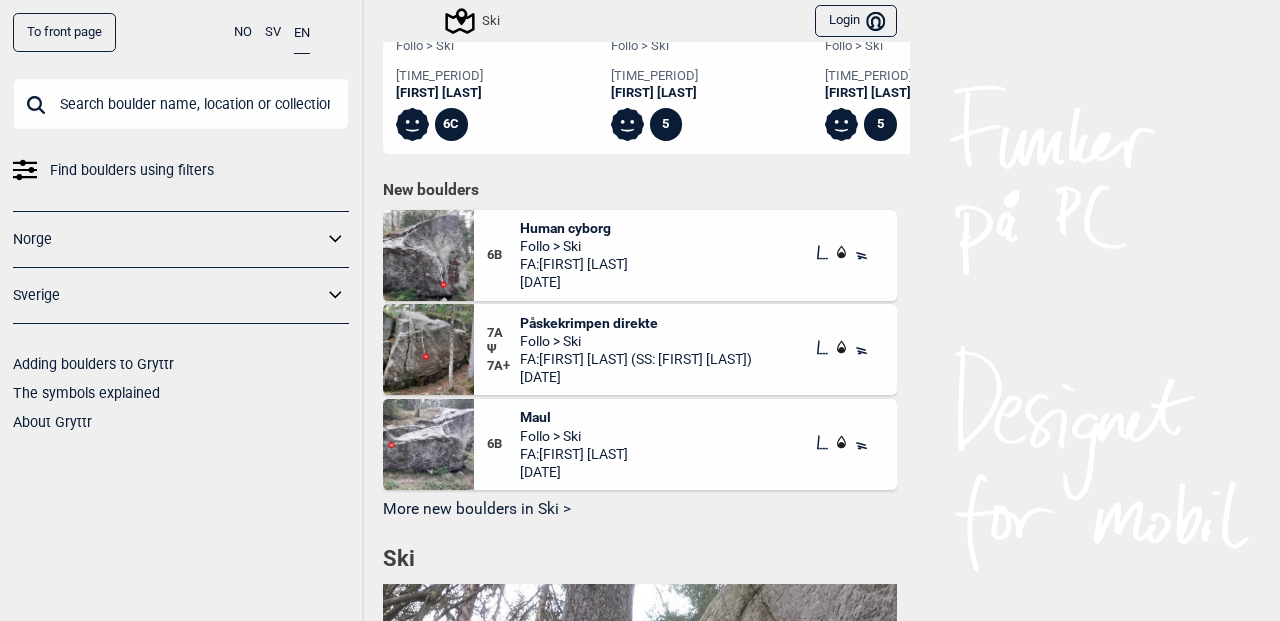 click on "More new boulders in Ski >" at bounding box center (640, 509) 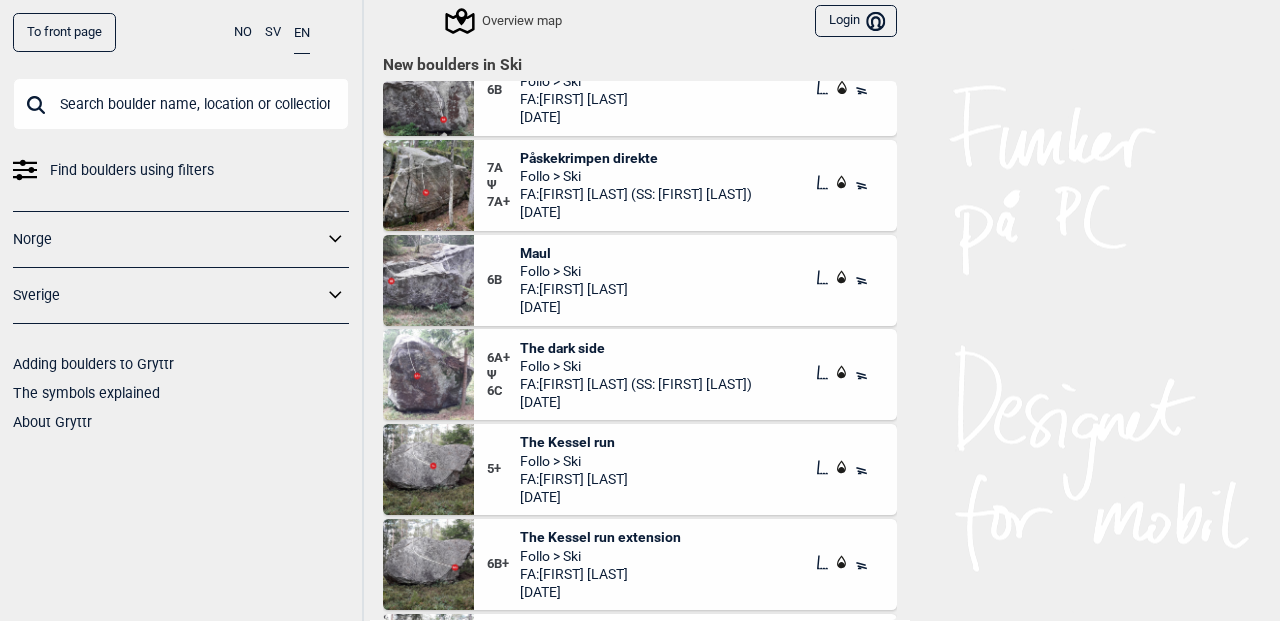 scroll, scrollTop: 0, scrollLeft: 0, axis: both 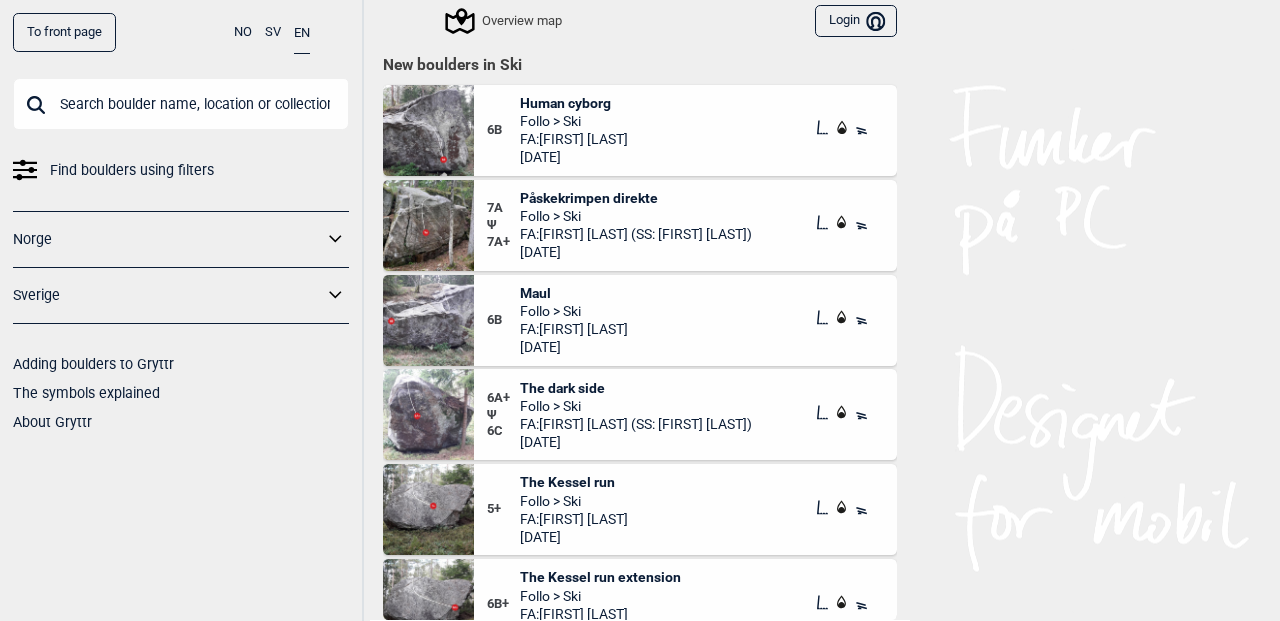 drag, startPoint x: 693, startPoint y: 318, endPoint x: 586, endPoint y: 102, distance: 241.04979 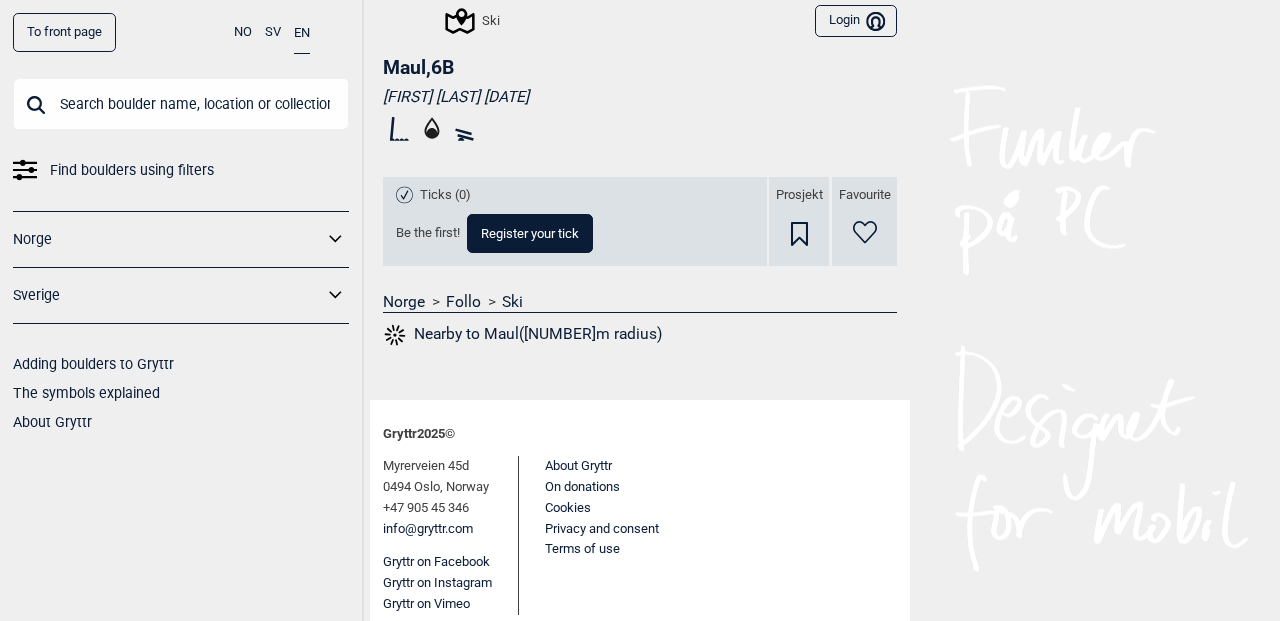 scroll, scrollTop: 575, scrollLeft: 0, axis: vertical 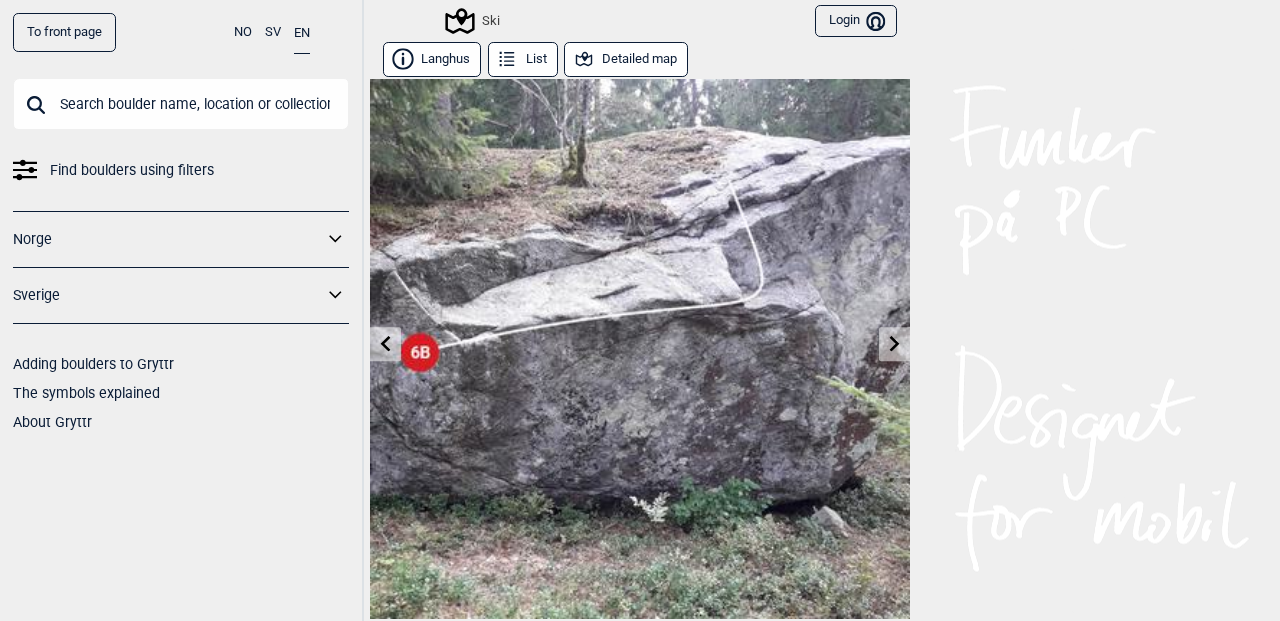click on "Detailed map" at bounding box center (626, 59) 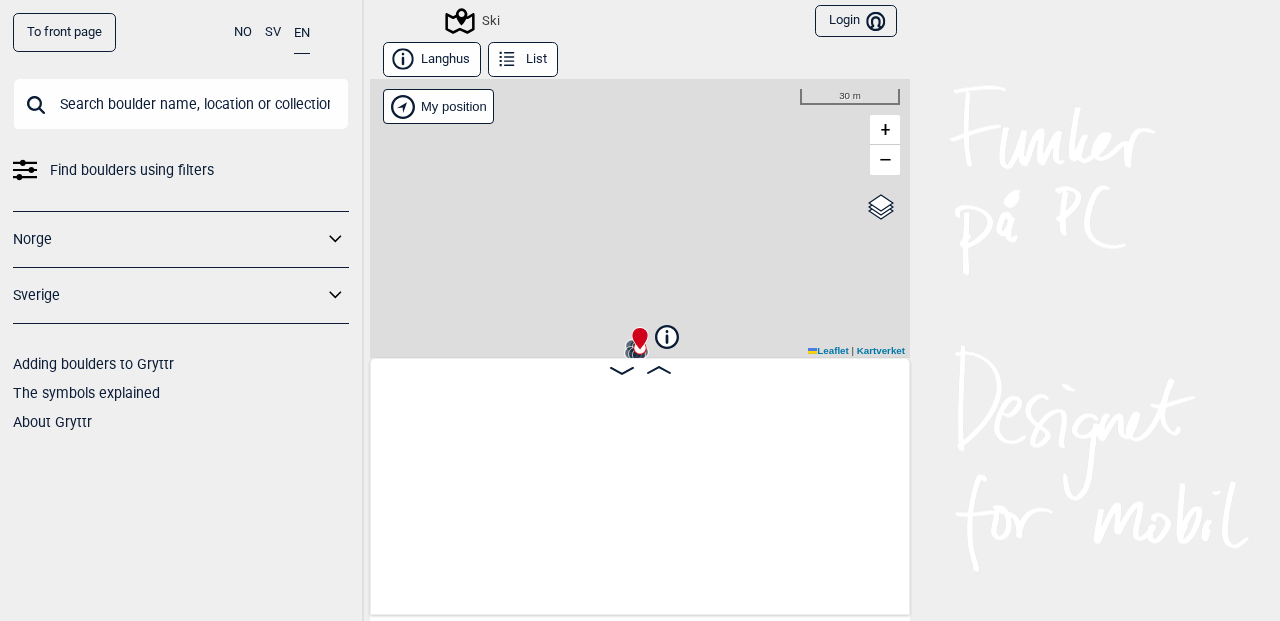 scroll, scrollTop: 0, scrollLeft: 845, axis: horizontal 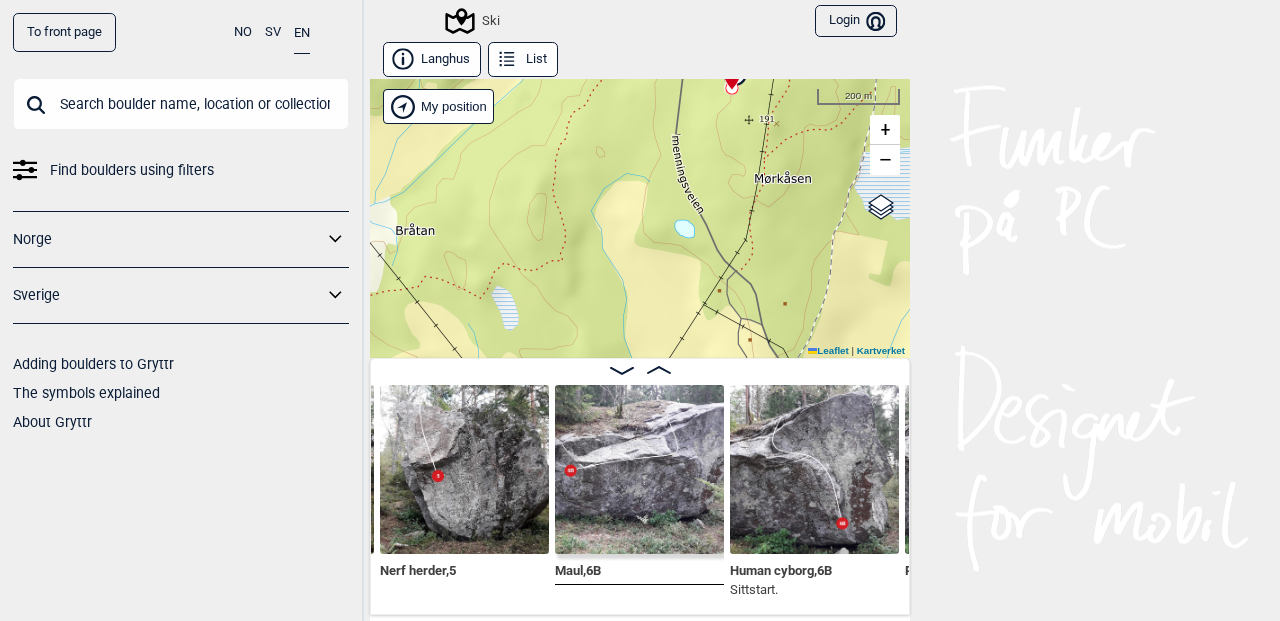 drag, startPoint x: 739, startPoint y: 157, endPoint x: 689, endPoint y: 267, distance: 120.83046 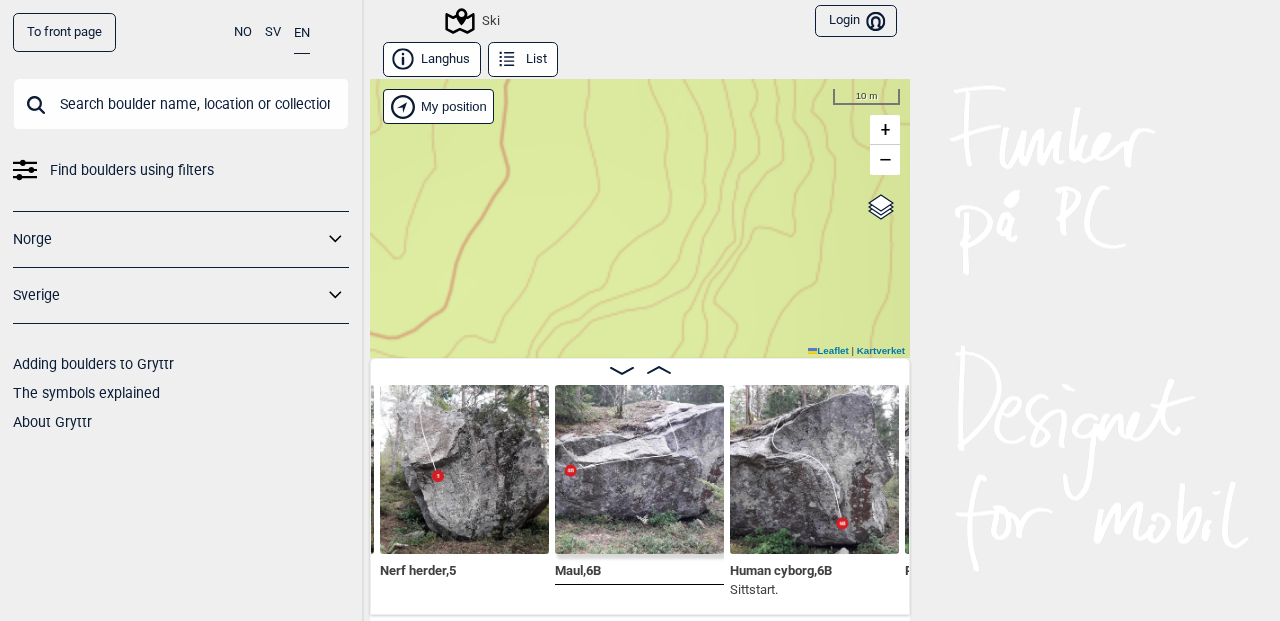 drag, startPoint x: 710, startPoint y: 136, endPoint x: 711, endPoint y: 266, distance: 130.00385 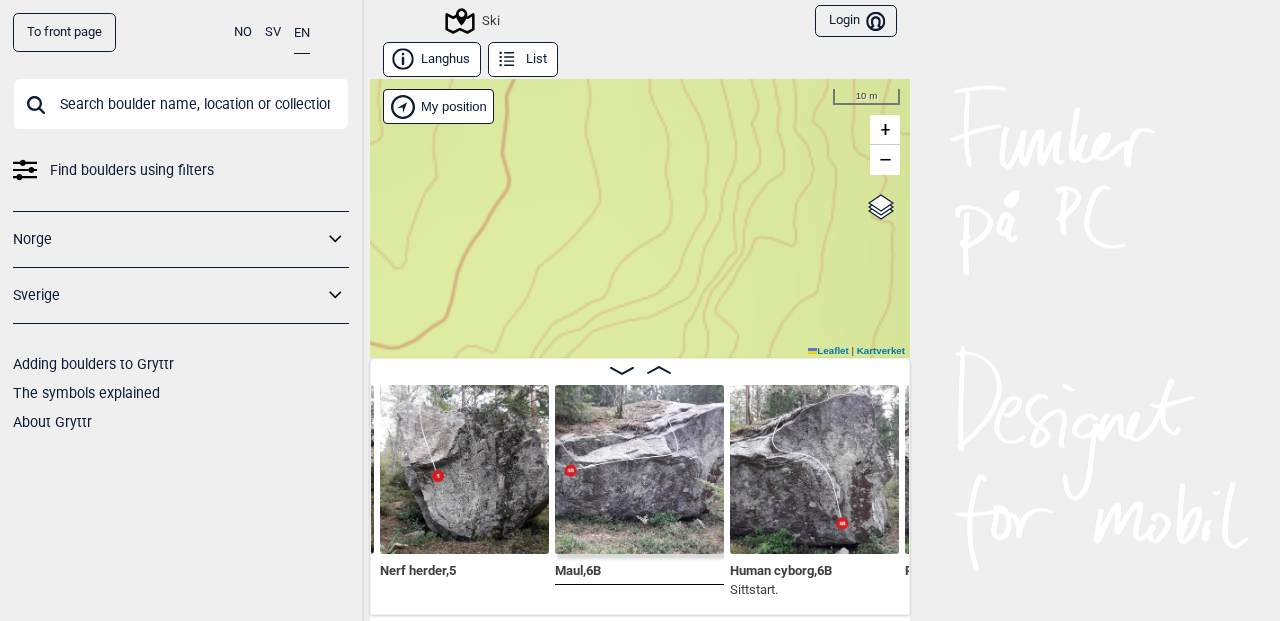 drag, startPoint x: 735, startPoint y: 180, endPoint x: 664, endPoint y: 306, distance: 144.6271 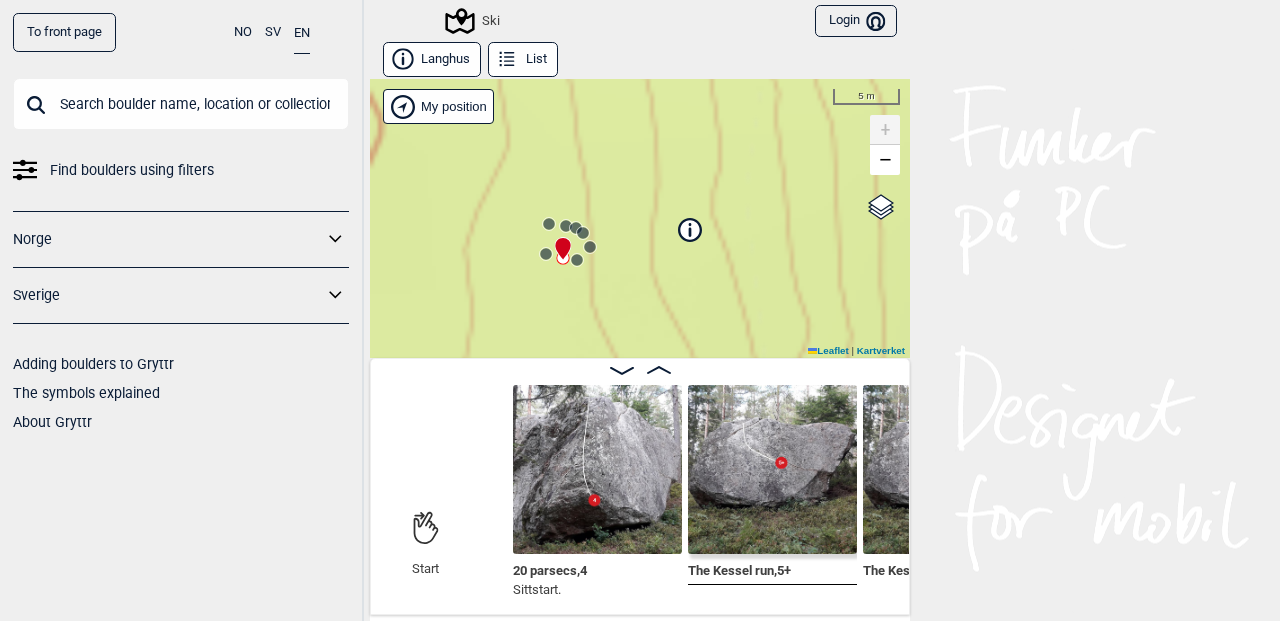scroll, scrollTop: 0, scrollLeft: 192, axis: horizontal 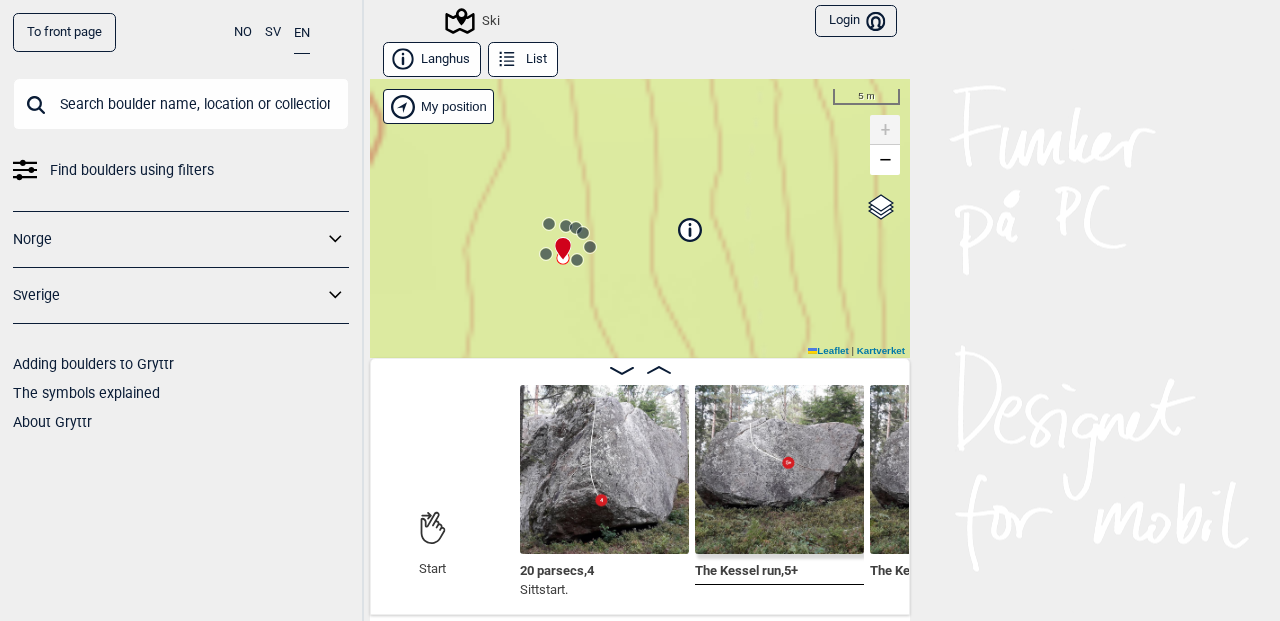 click at bounding box center (604, 469) 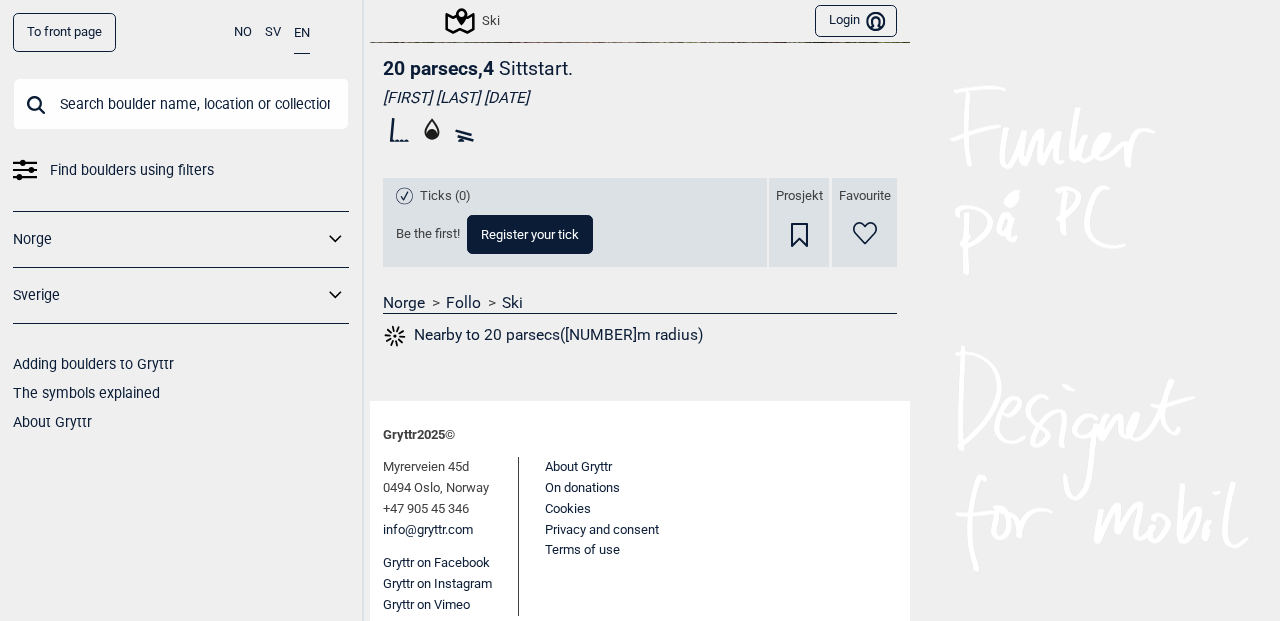 scroll, scrollTop: 575, scrollLeft: 0, axis: vertical 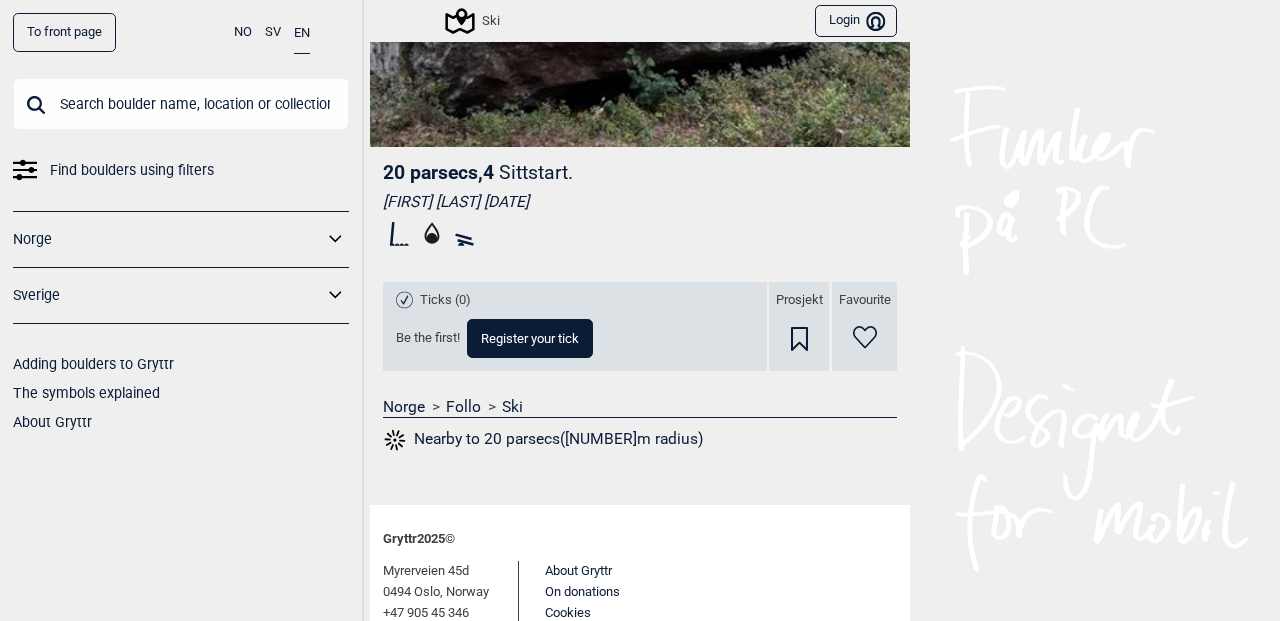 click 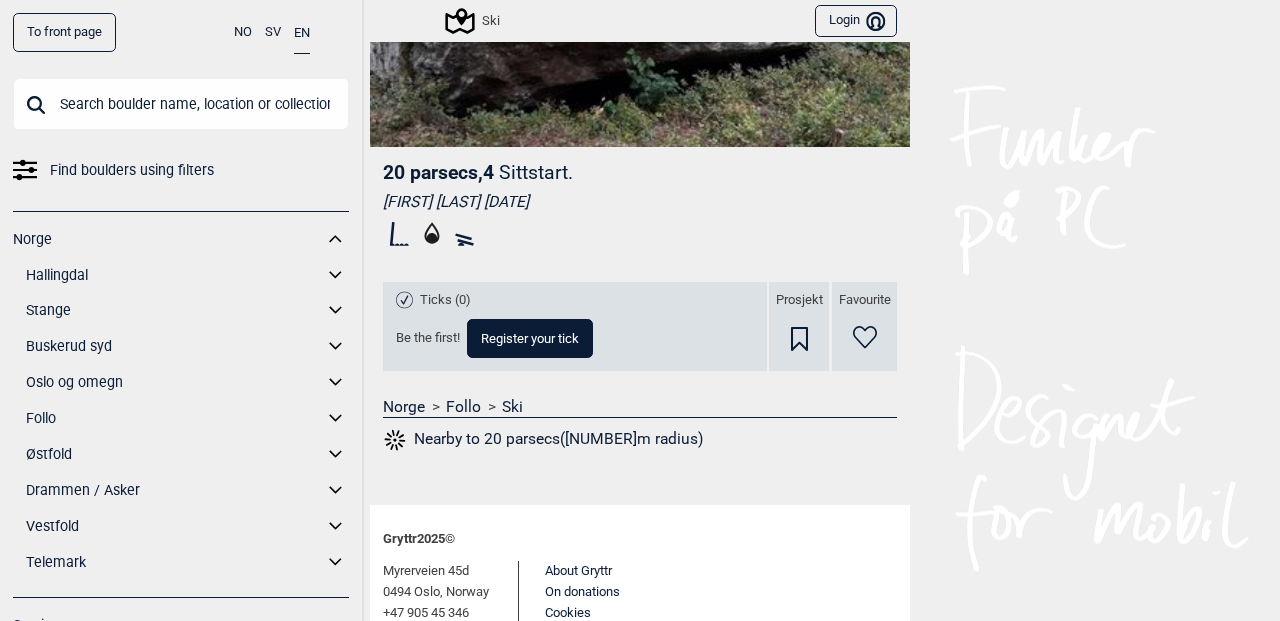scroll, scrollTop: 34, scrollLeft: 0, axis: vertical 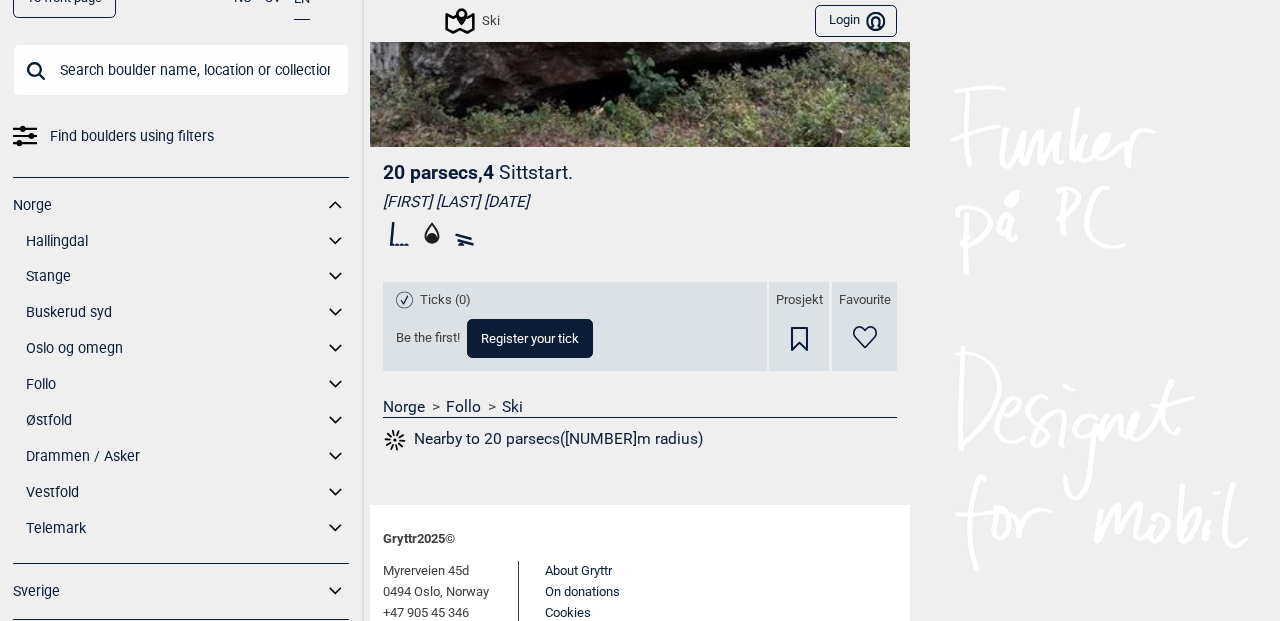 click 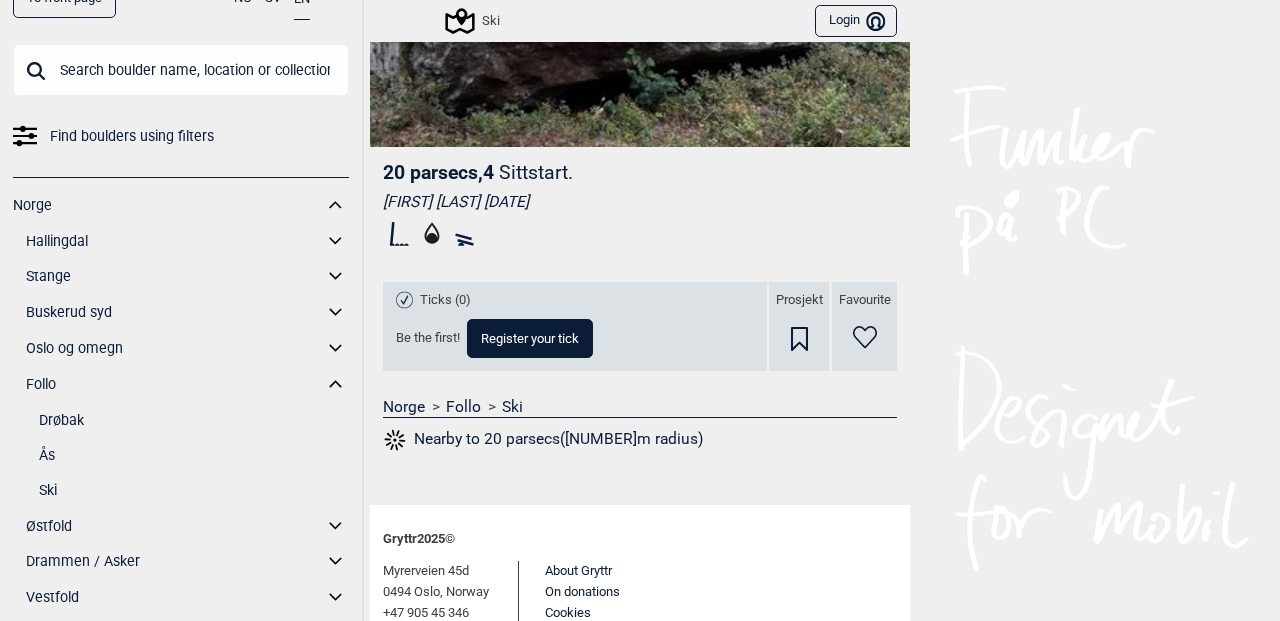 click on "Ås" at bounding box center [194, 455] 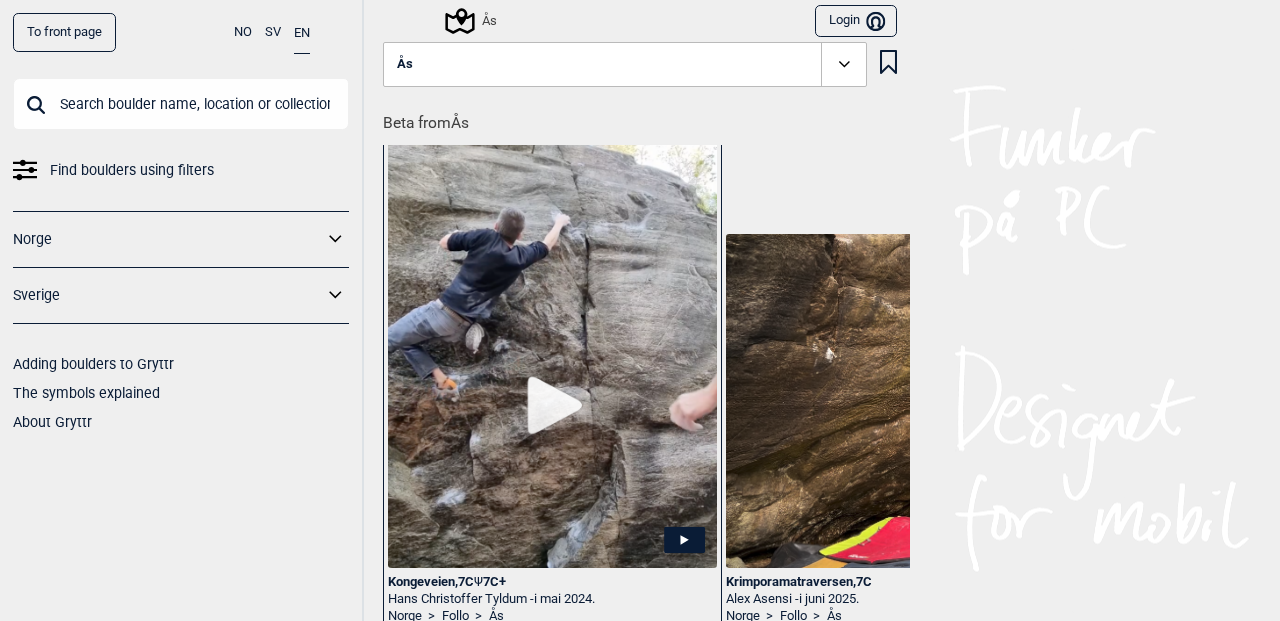scroll, scrollTop: 0, scrollLeft: 0, axis: both 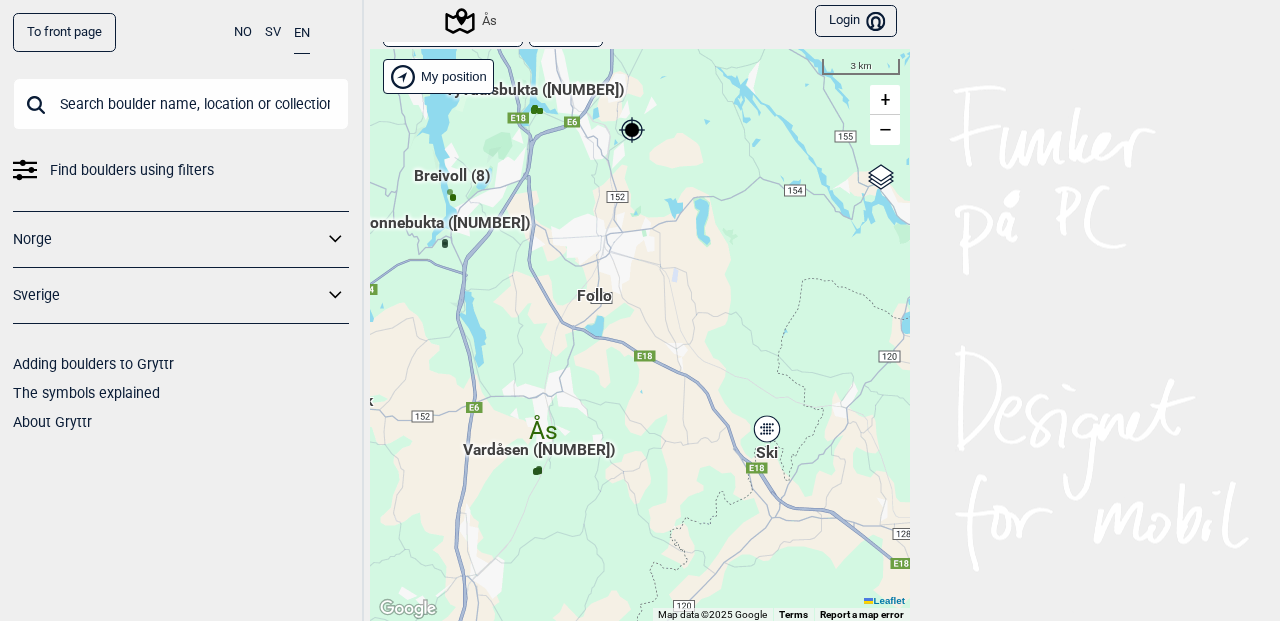 drag, startPoint x: 762, startPoint y: 369, endPoint x: 616, endPoint y: 323, distance: 153.07515 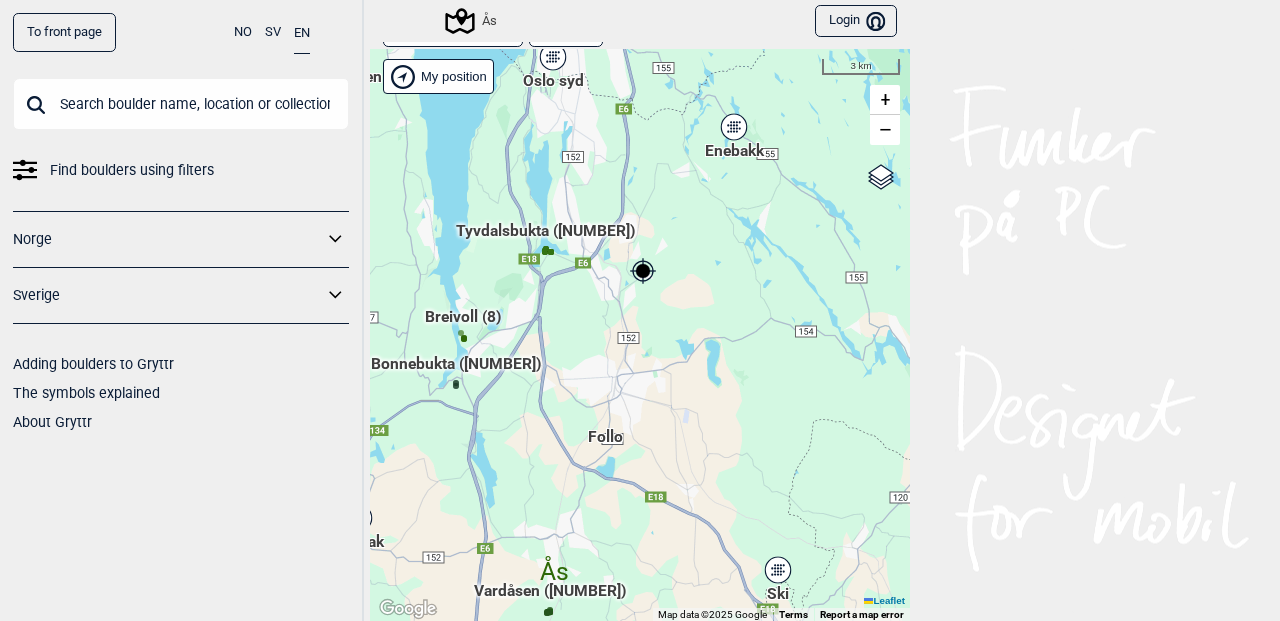 drag, startPoint x: 613, startPoint y: 200, endPoint x: 624, endPoint y: 344, distance: 144.41953 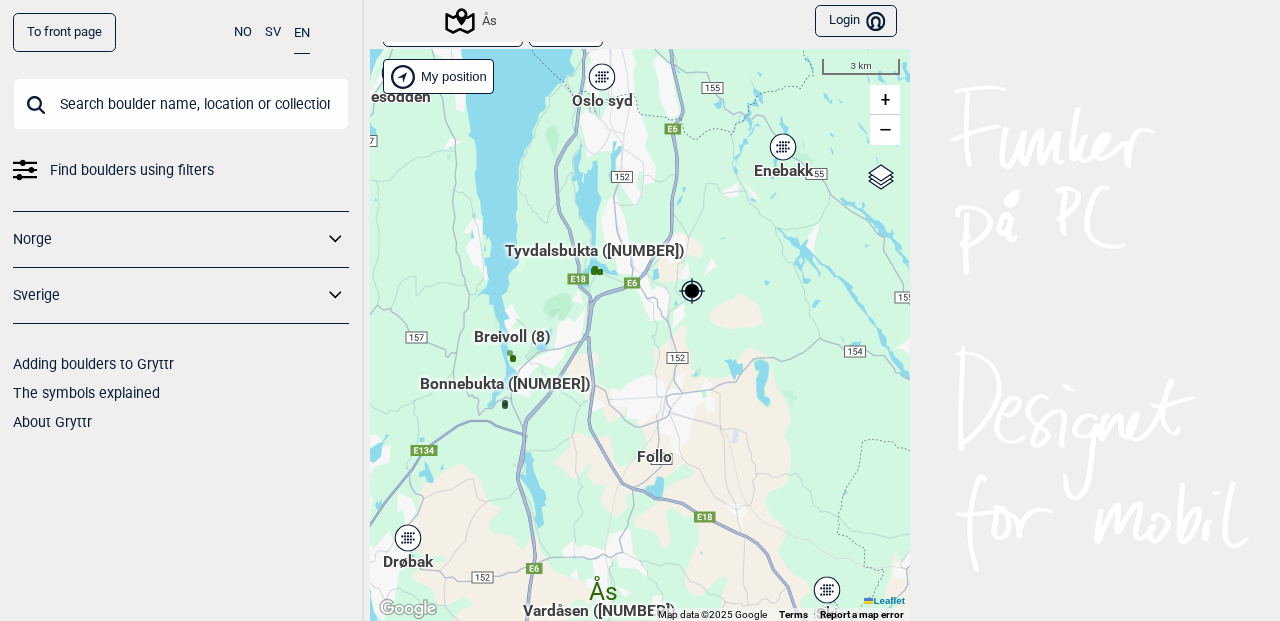 drag, startPoint x: 702, startPoint y: 451, endPoint x: 707, endPoint y: 261, distance: 190.06578 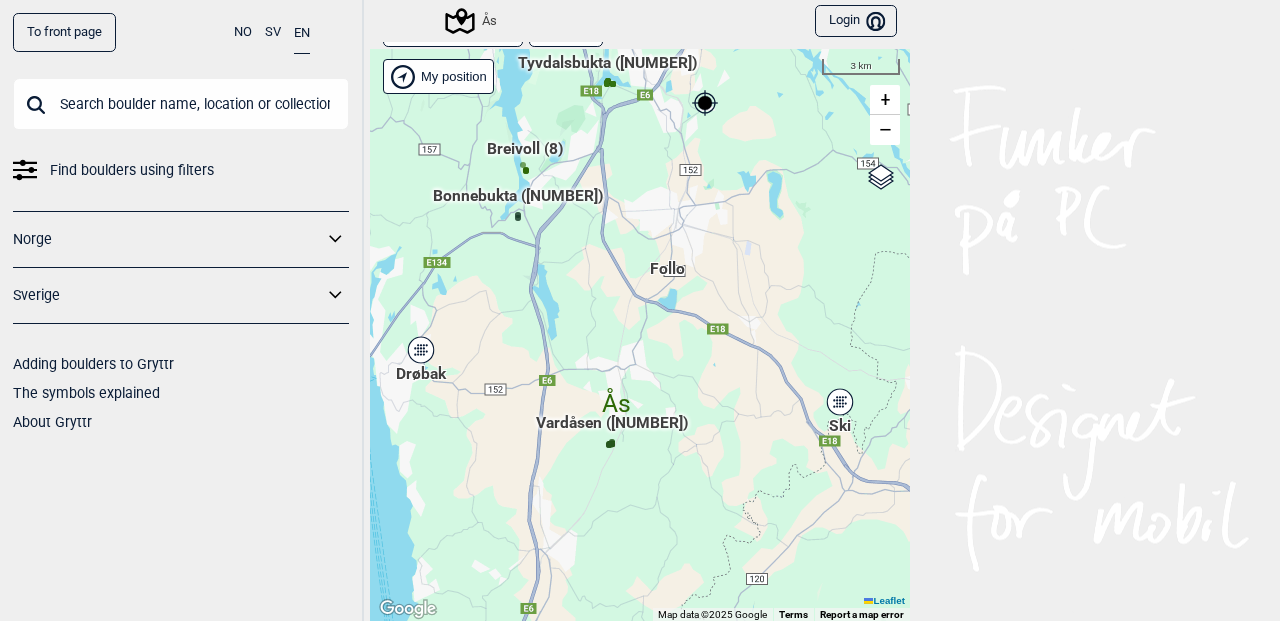 drag, startPoint x: 702, startPoint y: 517, endPoint x: 702, endPoint y: 400, distance: 117 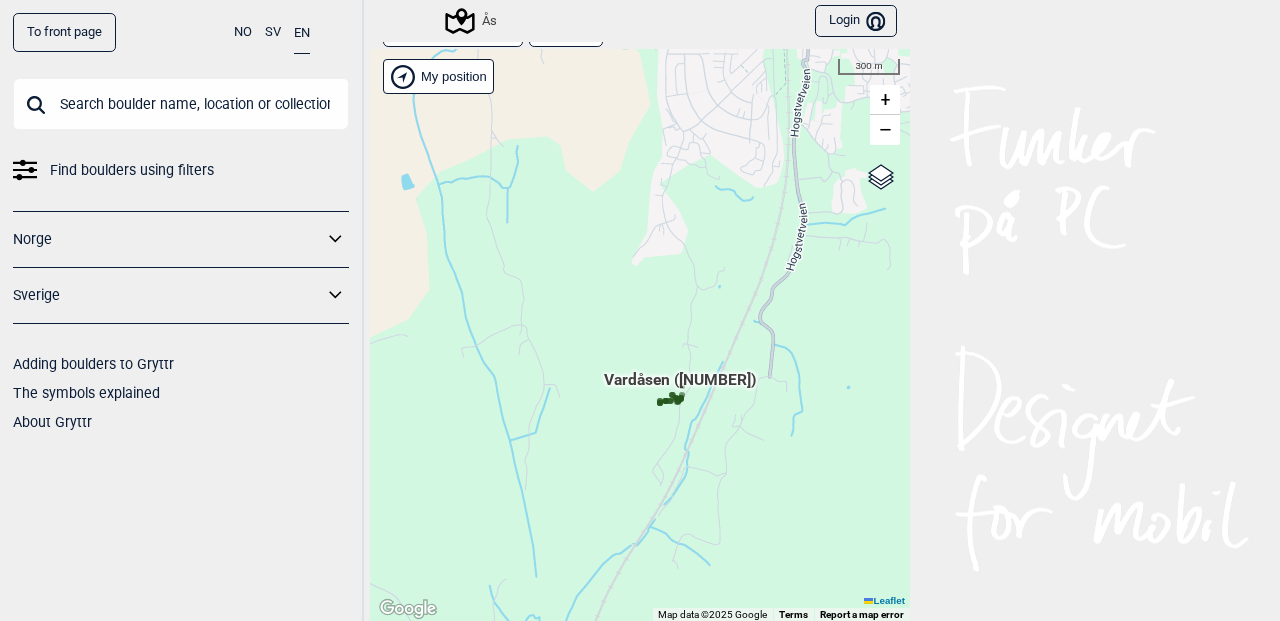 drag, startPoint x: 854, startPoint y: 471, endPoint x: 785, endPoint y: 465, distance: 69.260376 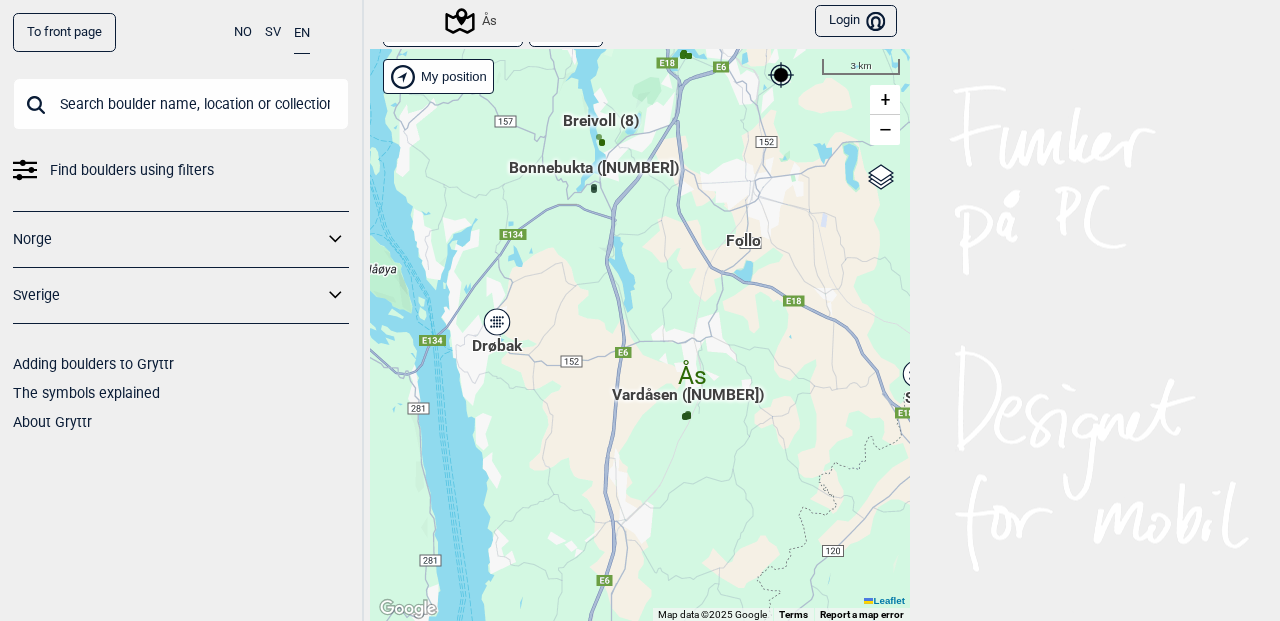 click on "Drøbak" at bounding box center (497, 322) 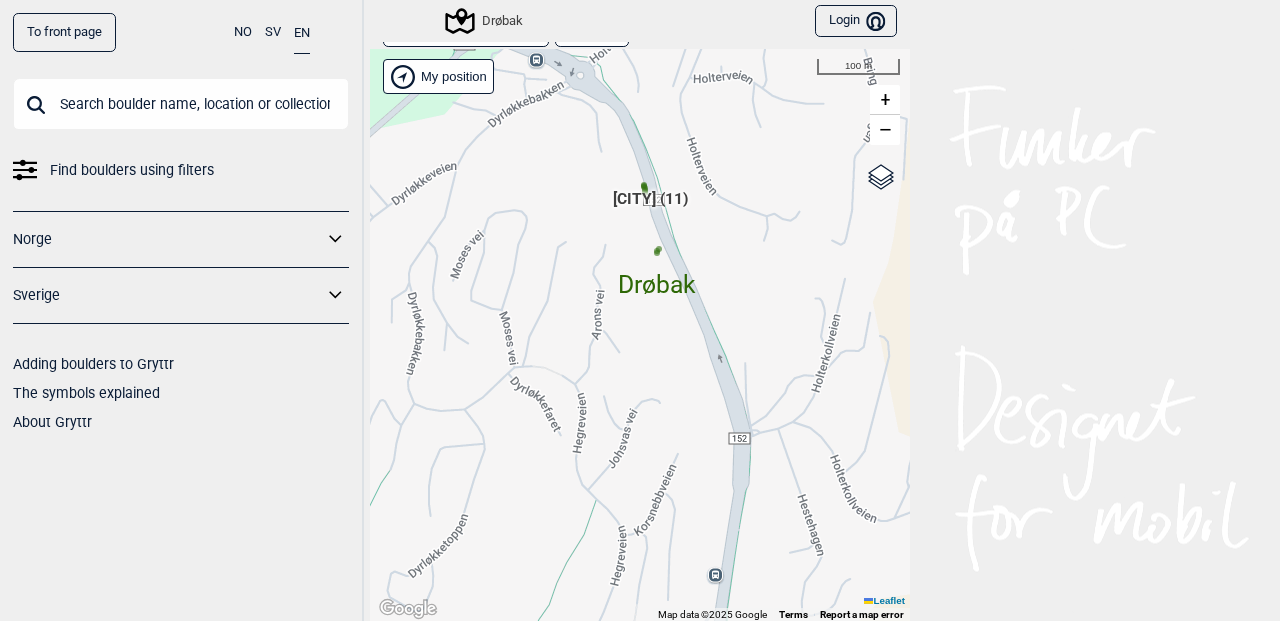 click 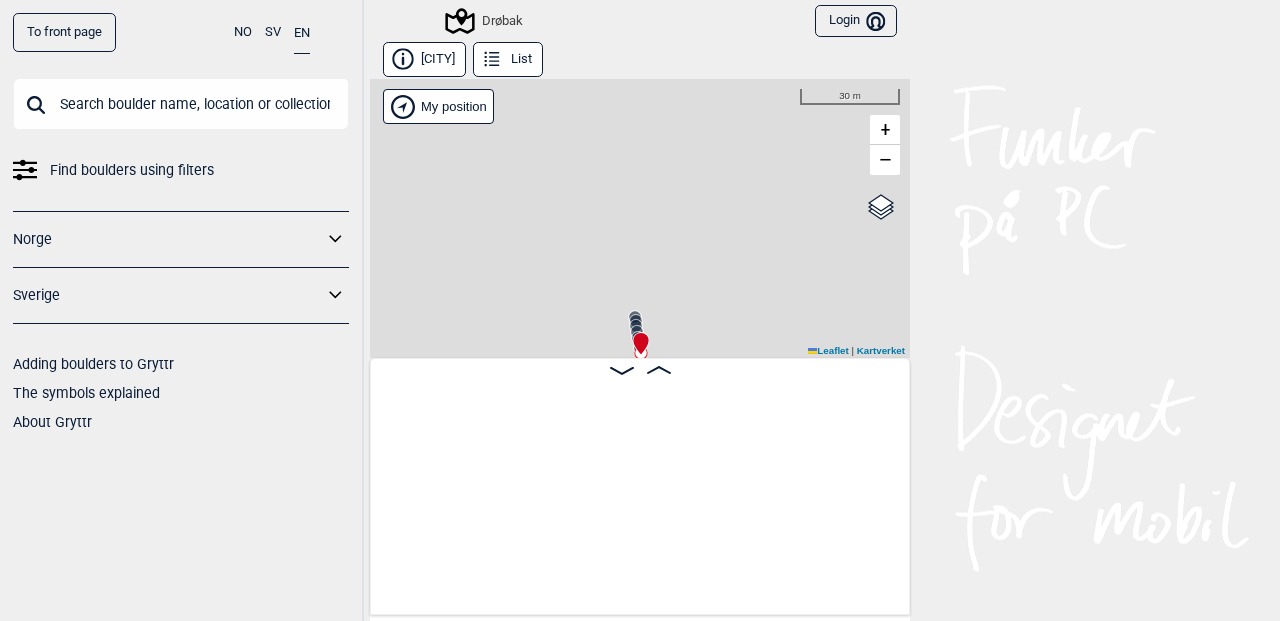 scroll, scrollTop: 0, scrollLeft: 845, axis: horizontal 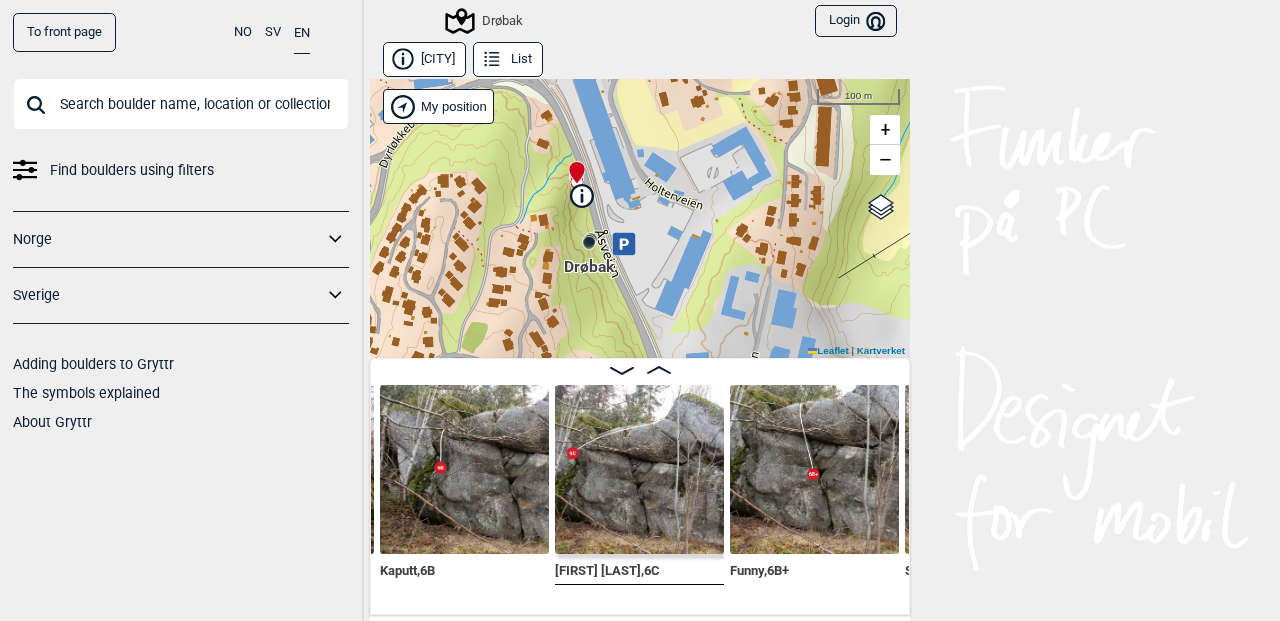 drag, startPoint x: 634, startPoint y: 254, endPoint x: 527, endPoint y: 140, distance: 156.34897 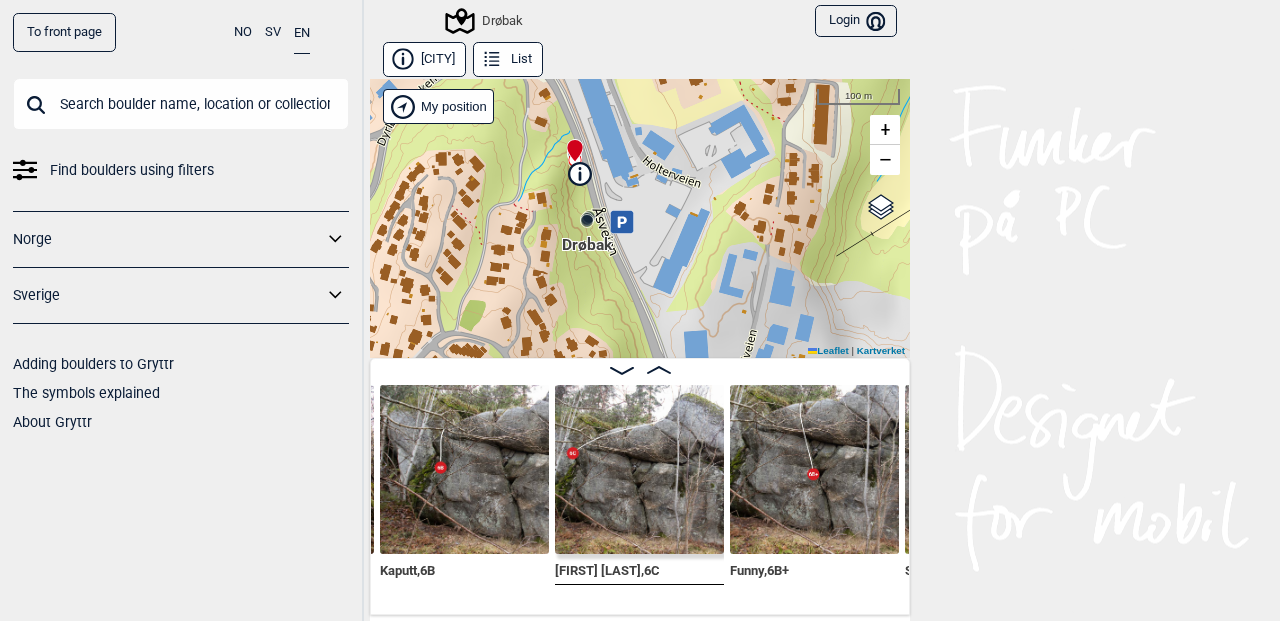 drag, startPoint x: 590, startPoint y: 257, endPoint x: 582, endPoint y: 240, distance: 18.788294 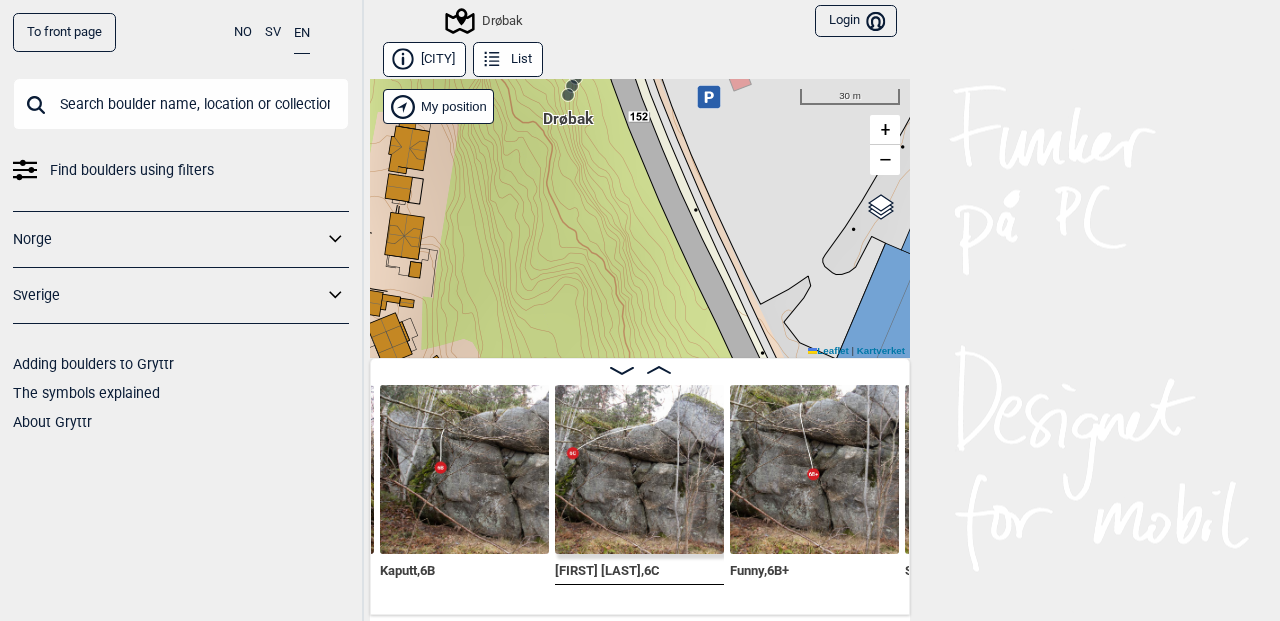 drag, startPoint x: 532, startPoint y: 163, endPoint x: 538, endPoint y: 258, distance: 95.189285 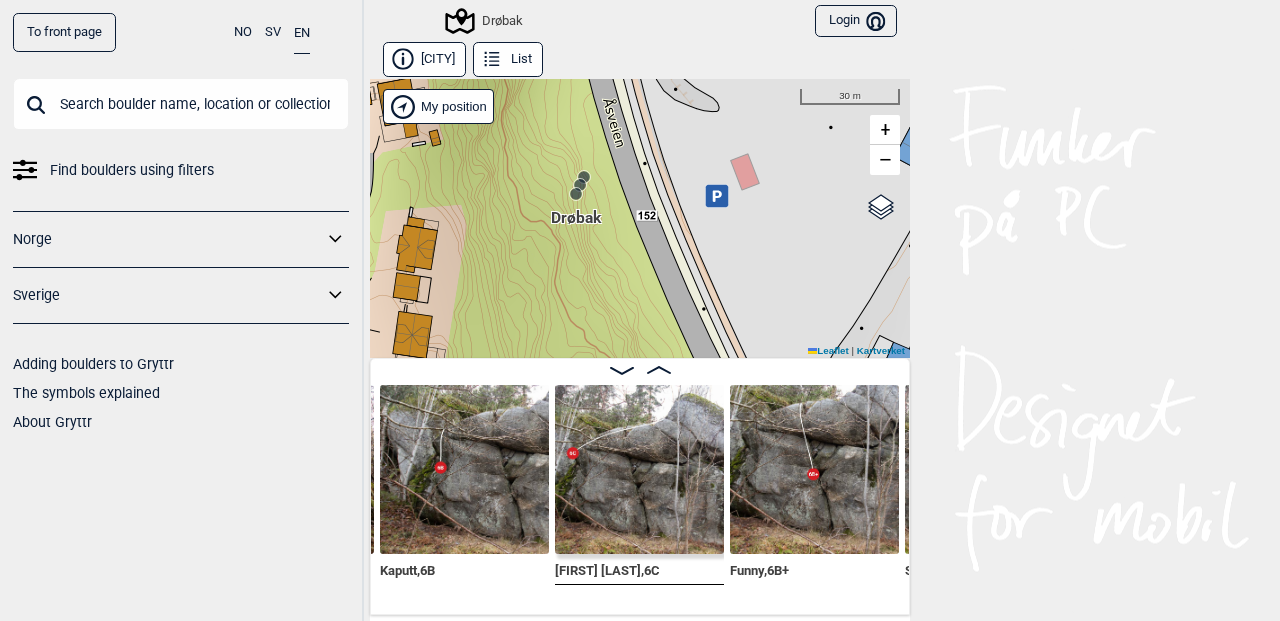 drag, startPoint x: 546, startPoint y: 178, endPoint x: 552, endPoint y: 251, distance: 73.24616 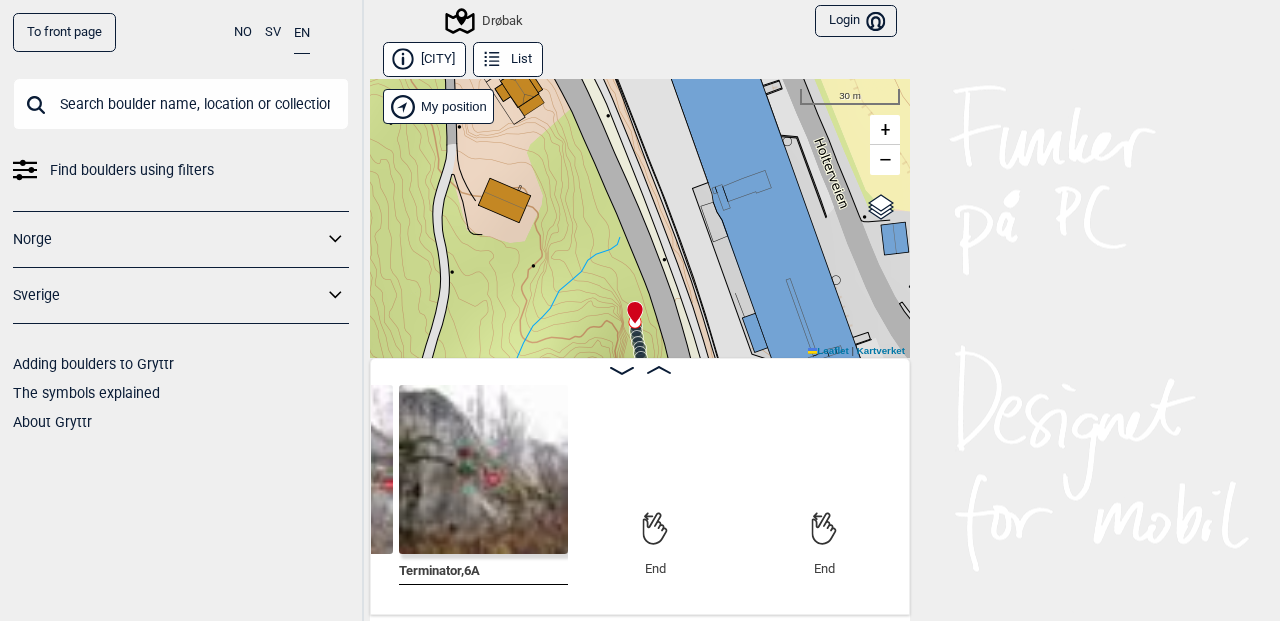 scroll, scrollTop: 0, scrollLeft: 2051, axis: horizontal 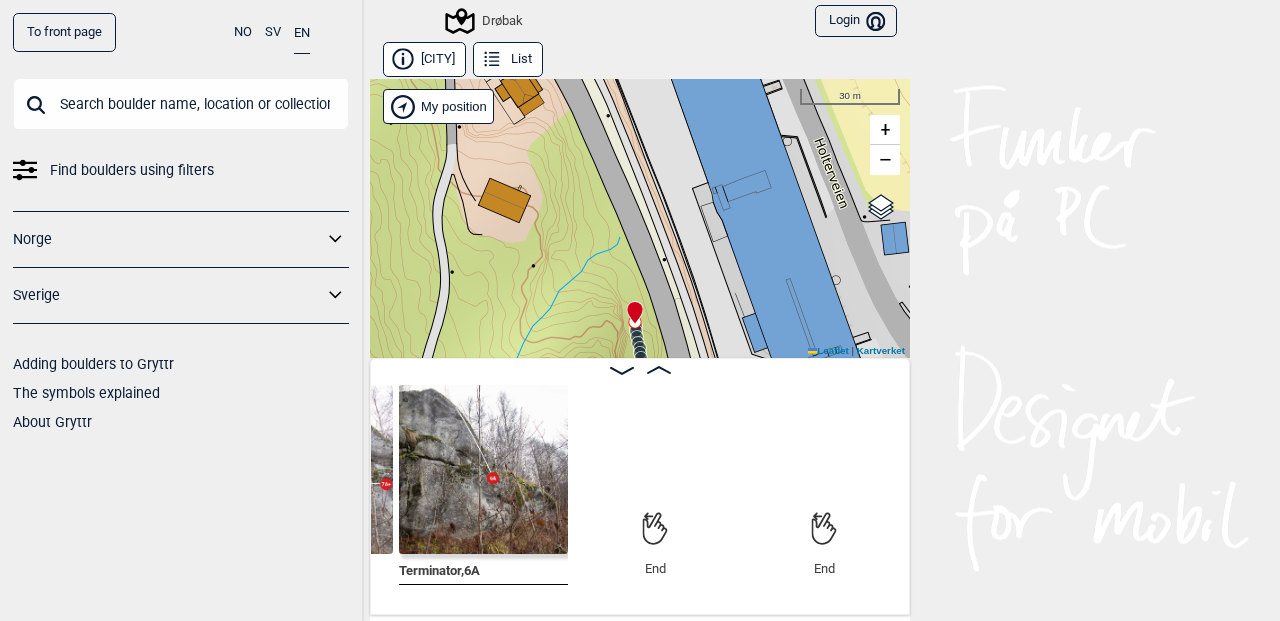 click 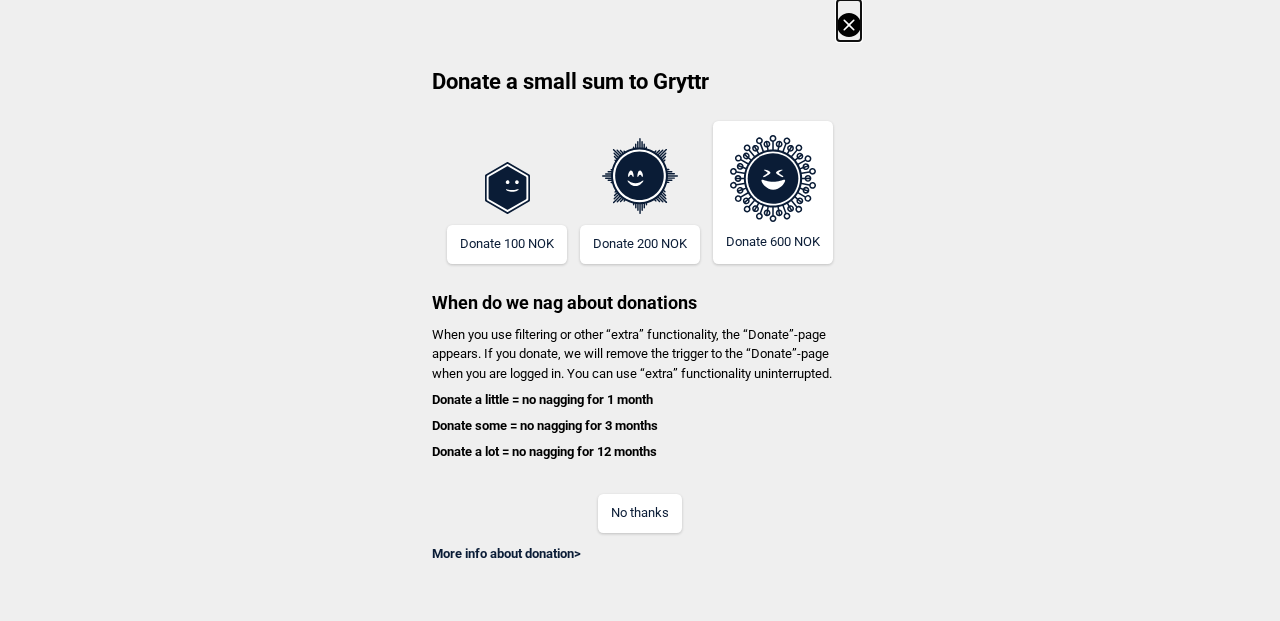 click on "No thanks" at bounding box center (640, 513) 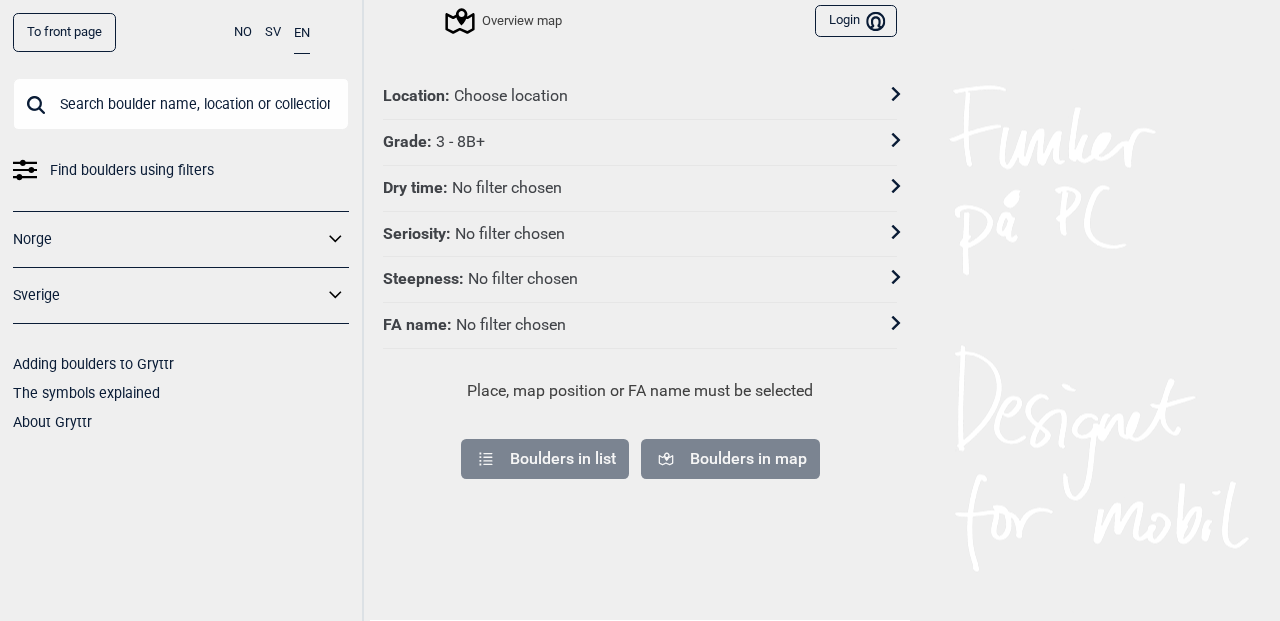 click on "Location : Choose location Grade : 3 - 8B+ Dry time : No filter chosen Seriosity : No filter chosen Steepness : No filter chosen FA name : No filter chosen Place, map position or FA name must be selected Boulders in list Boulders in map" at bounding box center [640, 362] 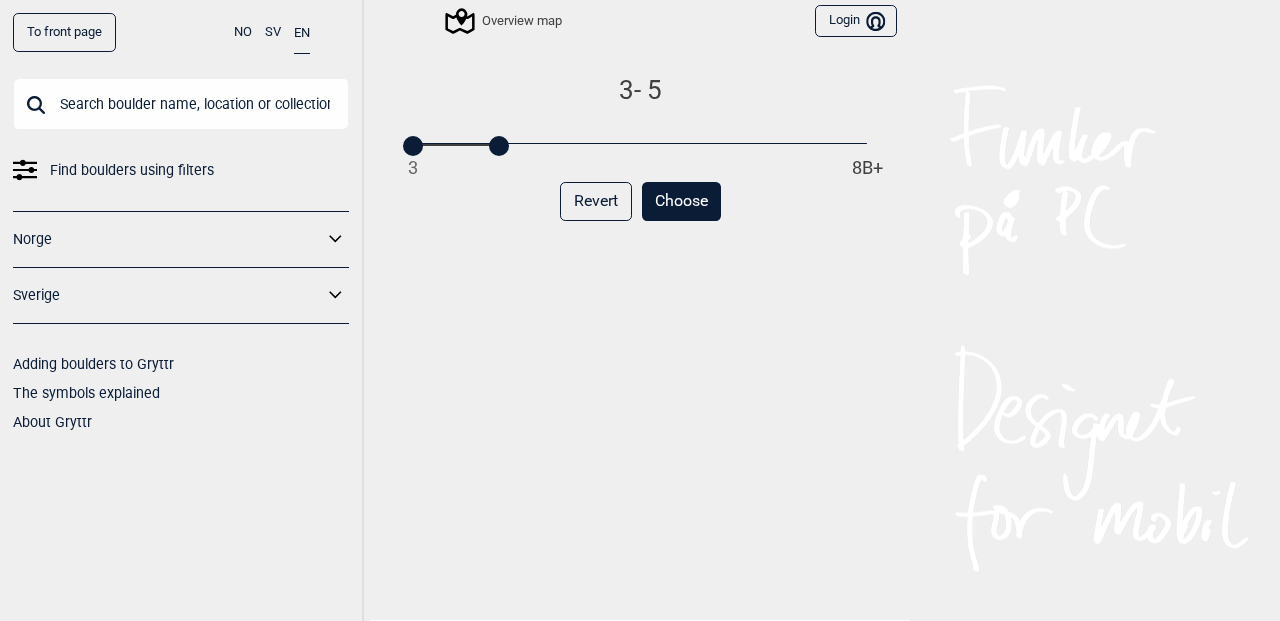 drag, startPoint x: 864, startPoint y: 145, endPoint x: 501, endPoint y: 146, distance: 363.00137 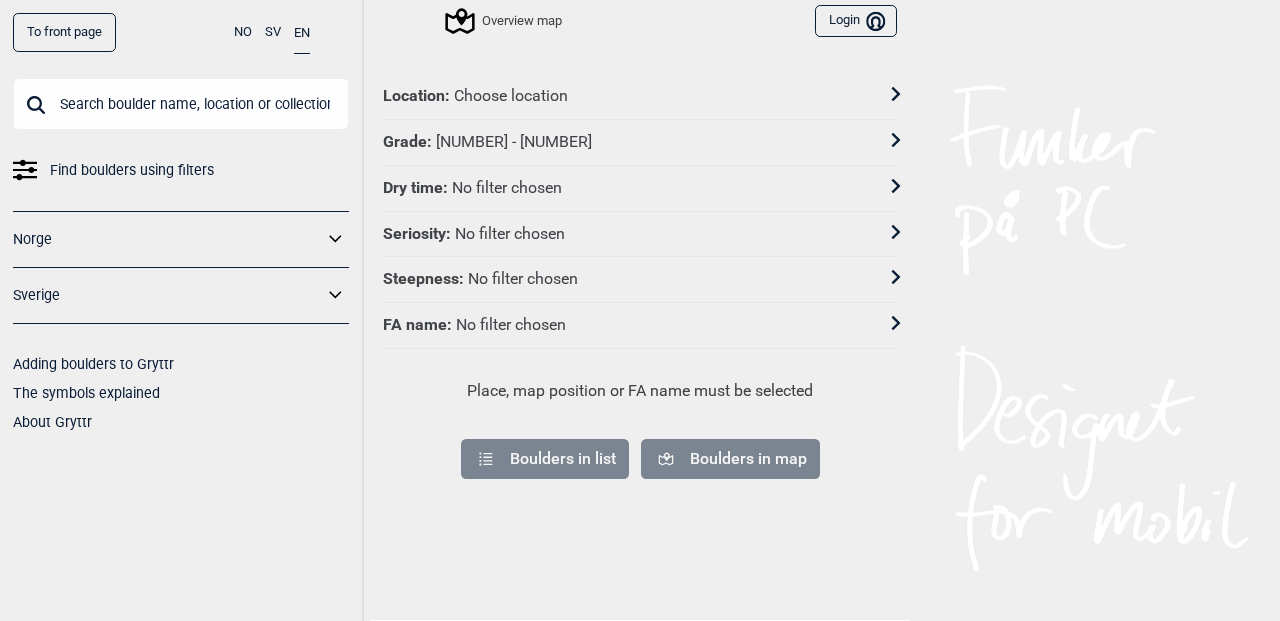click 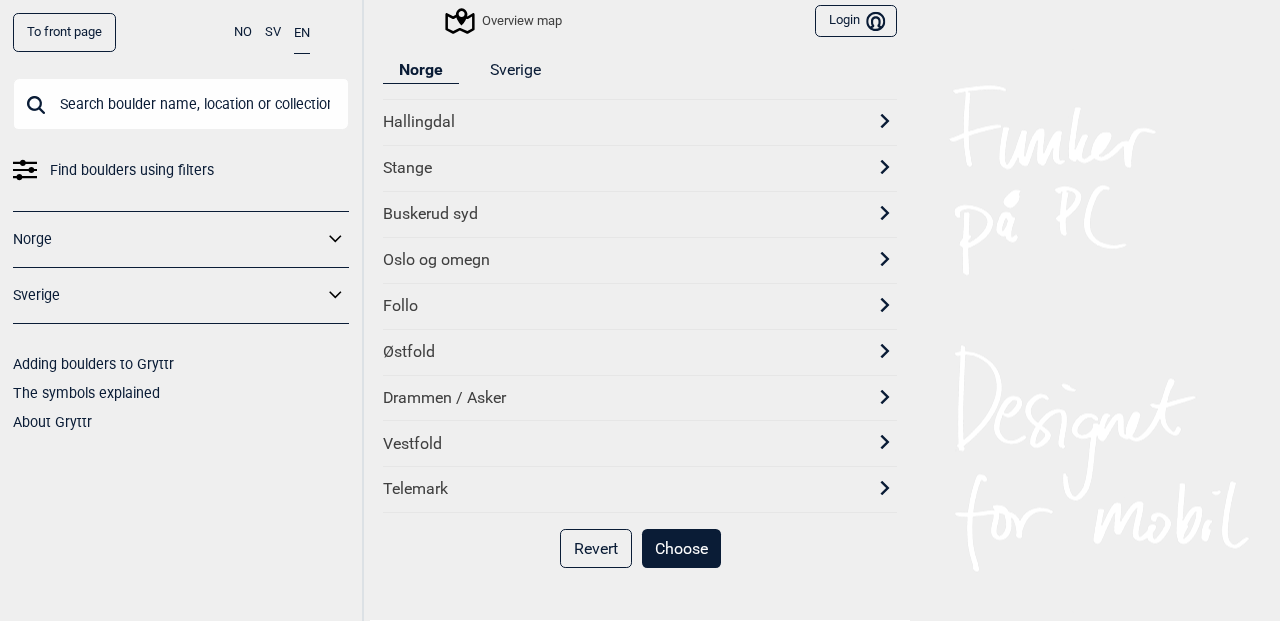 click 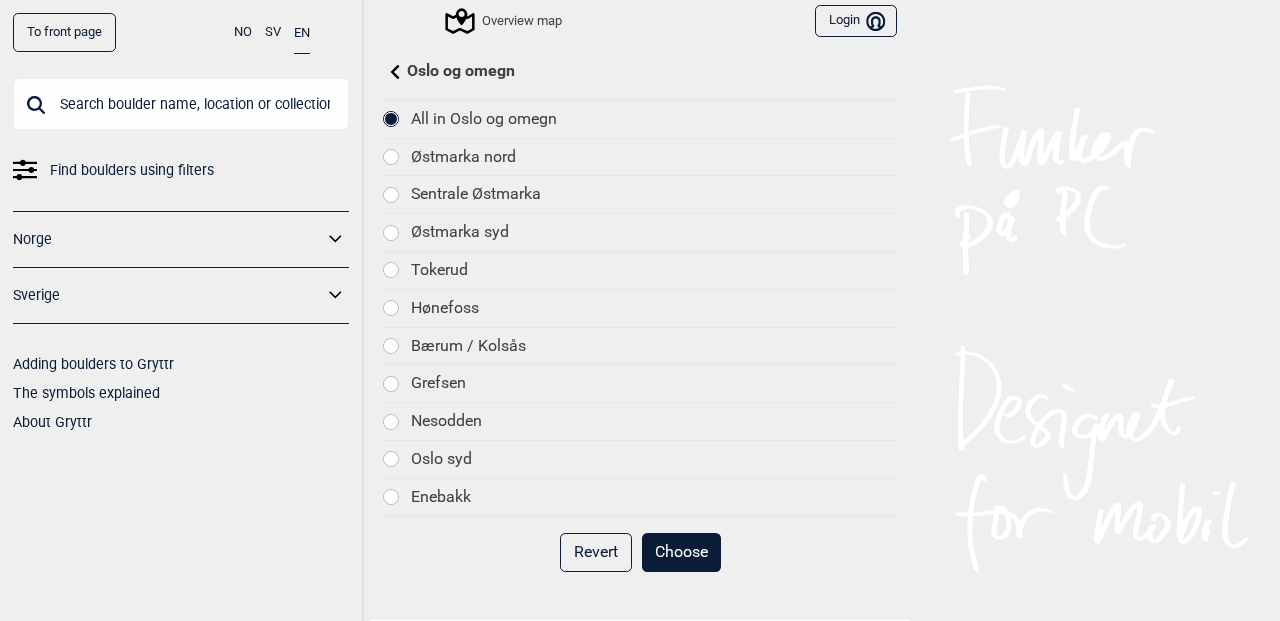 click on "Choose" at bounding box center (681, 552) 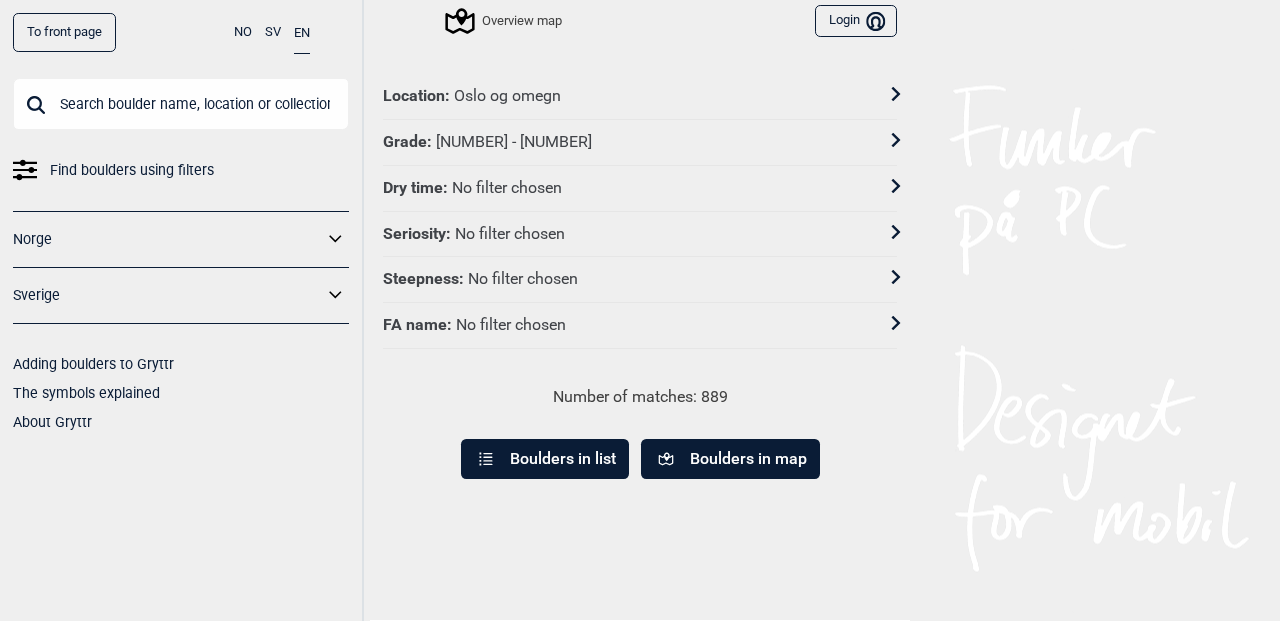 click on "Boulders in map" at bounding box center (730, 459) 